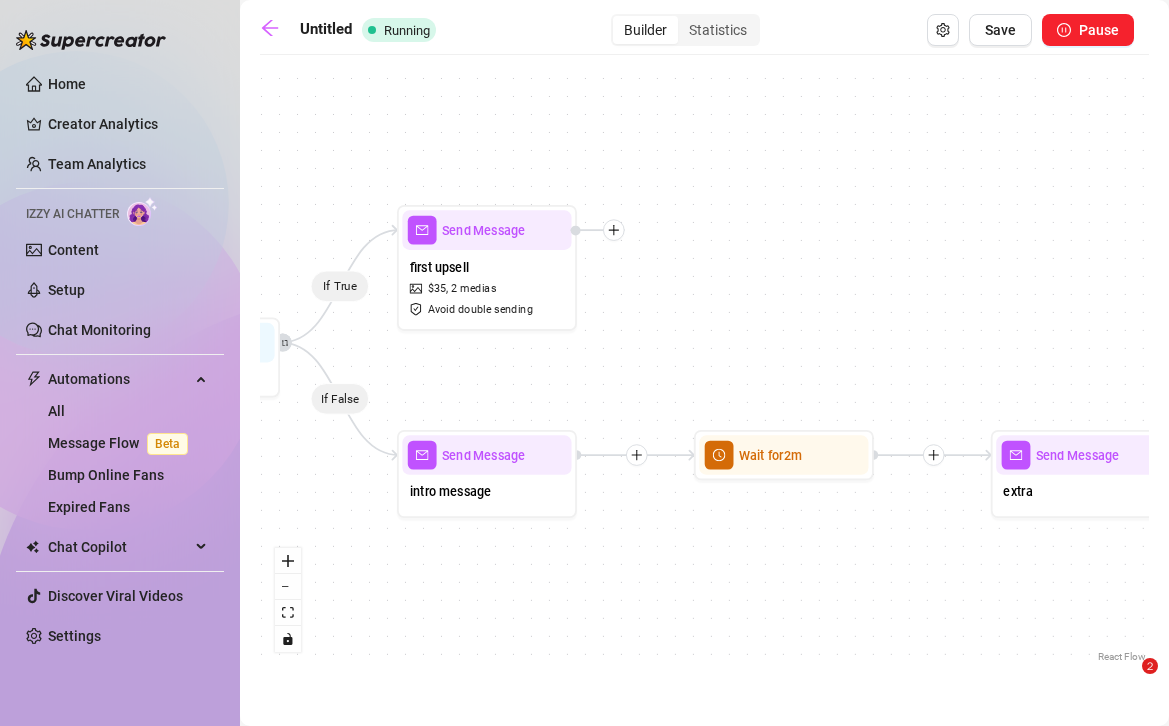 scroll, scrollTop: 0, scrollLeft: 0, axis: both 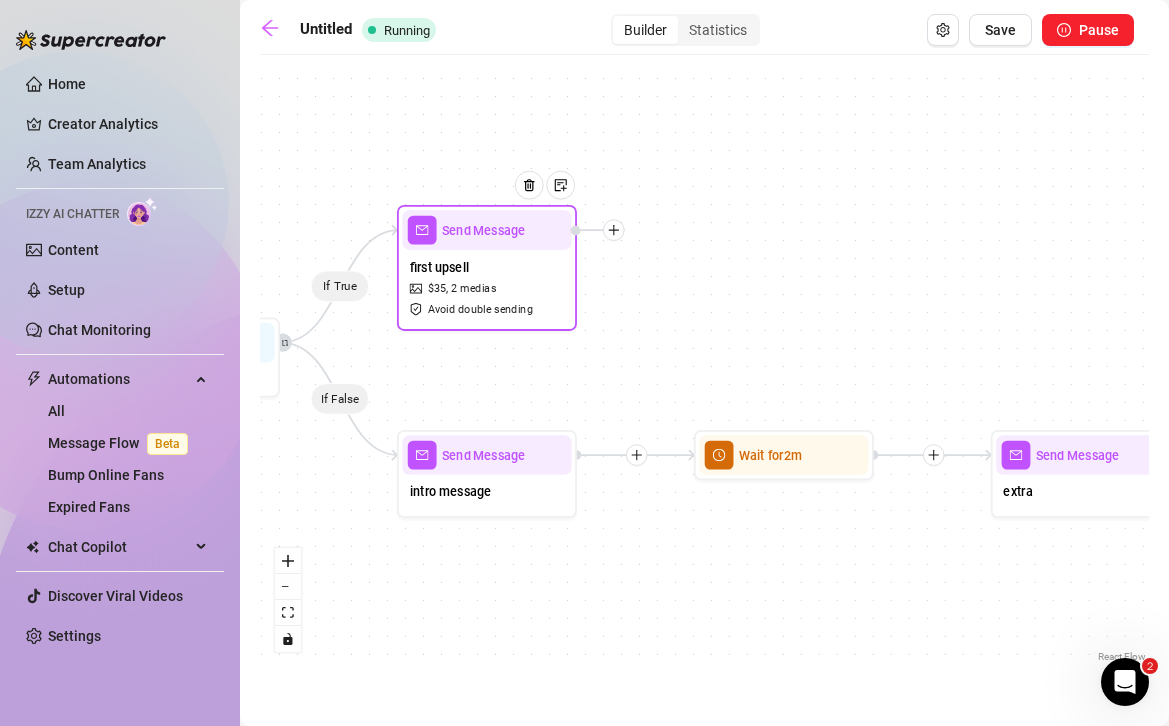 click on "Avoid double sending" at bounding box center [480, 309] 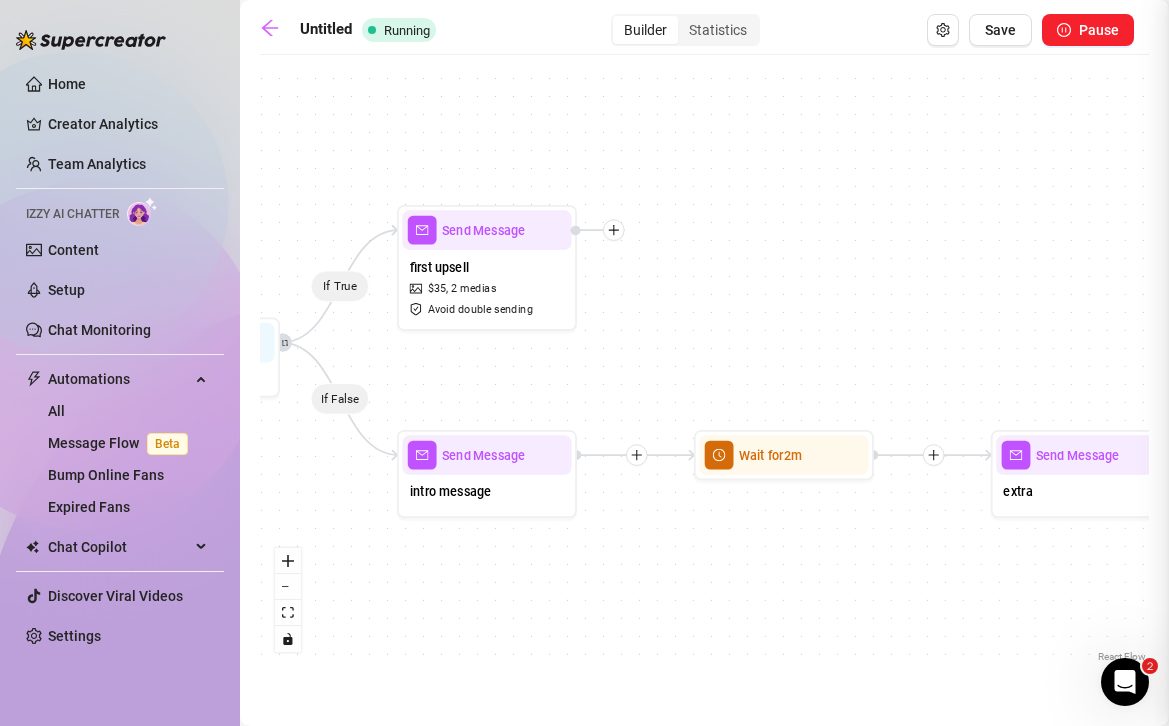 type on "hun did you like those? 🥰 I can show more if you're ready 🙈" 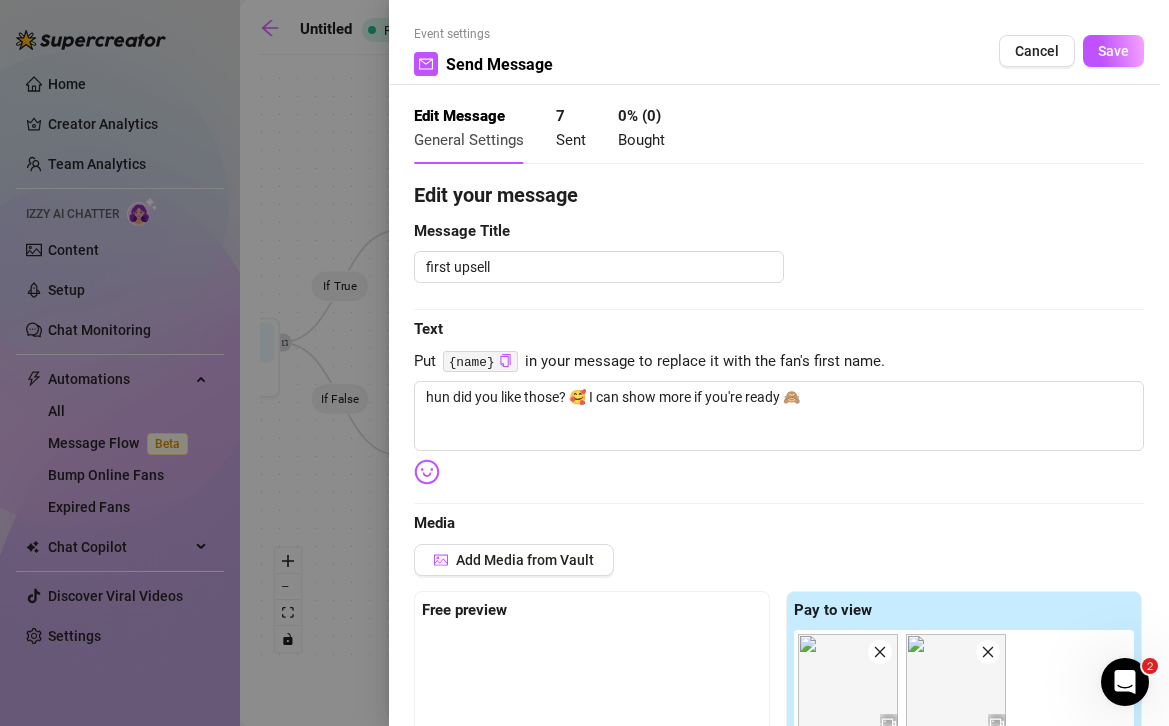 click at bounding box center (584, 363) 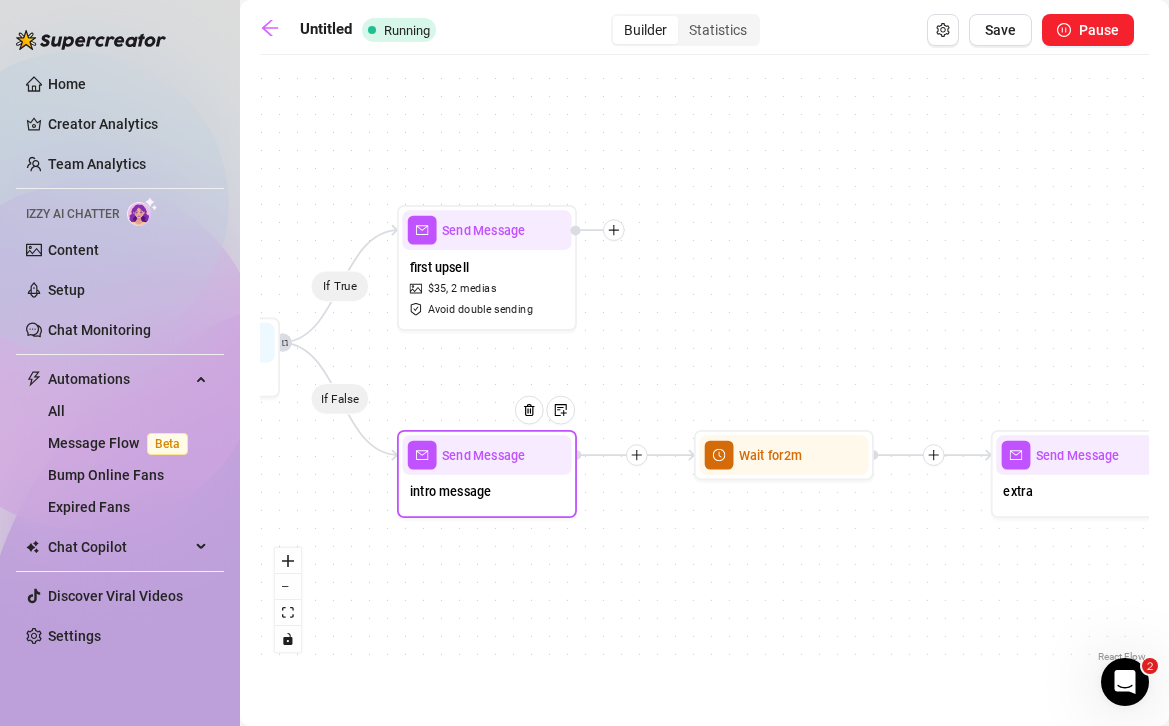 click on "intro message" at bounding box center (486, 494) 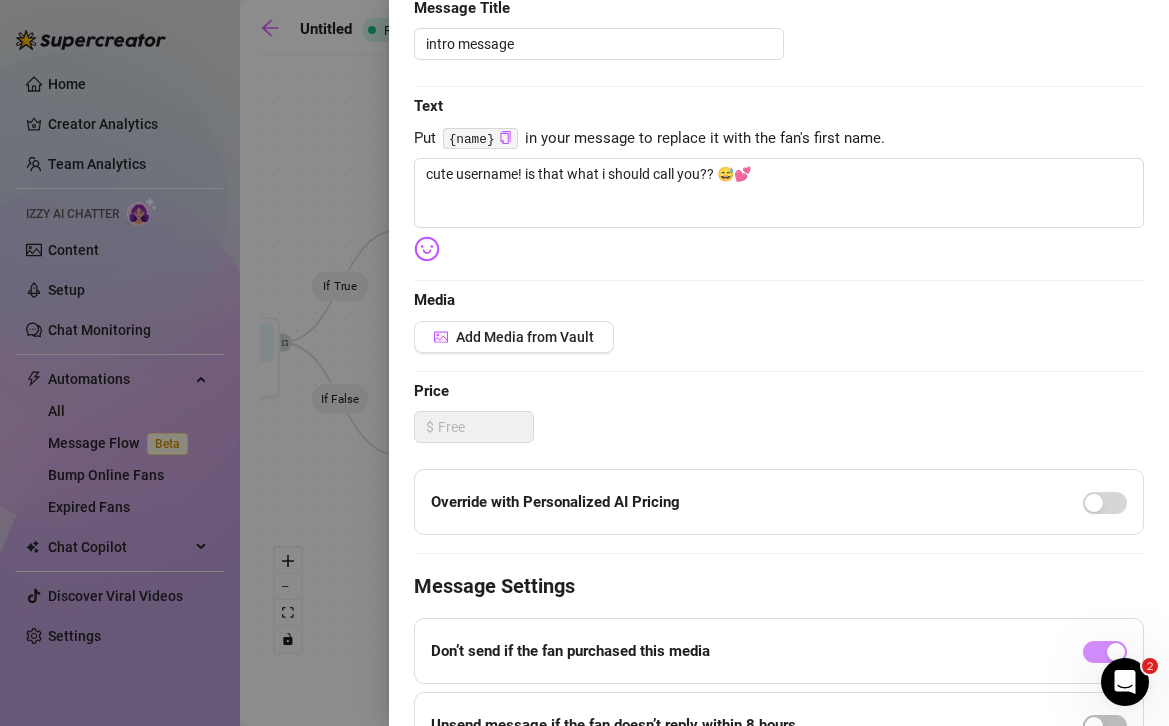 scroll, scrollTop: 0, scrollLeft: 0, axis: both 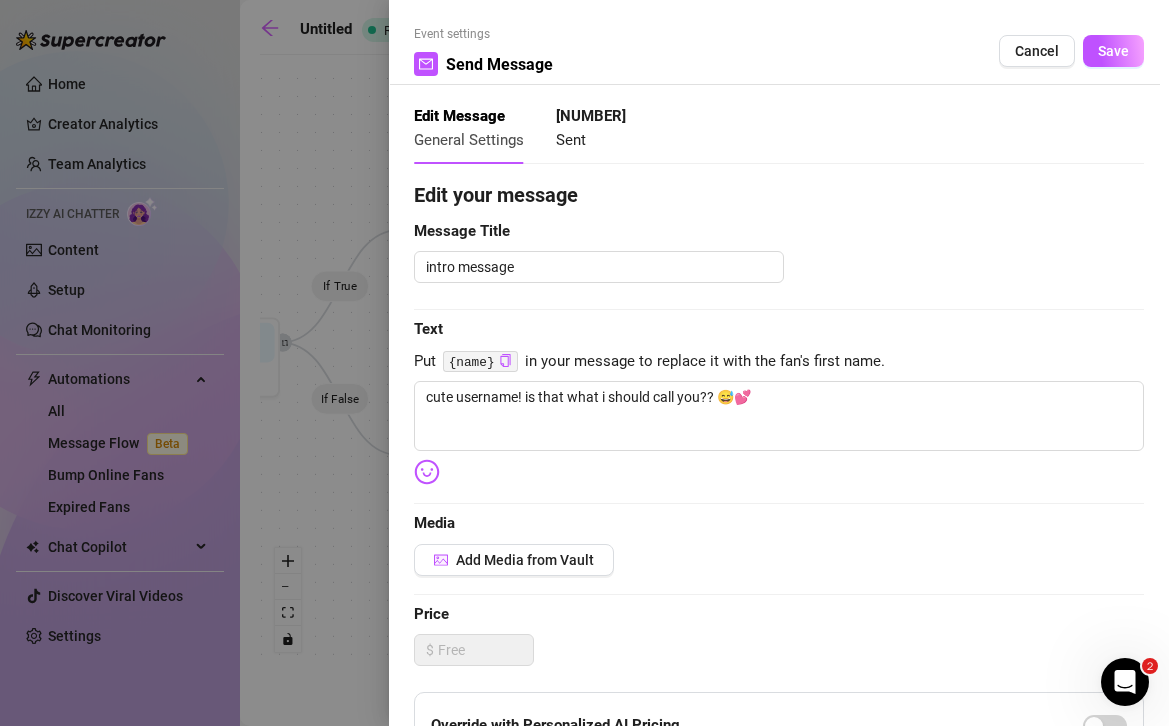 click at bounding box center [584, 363] 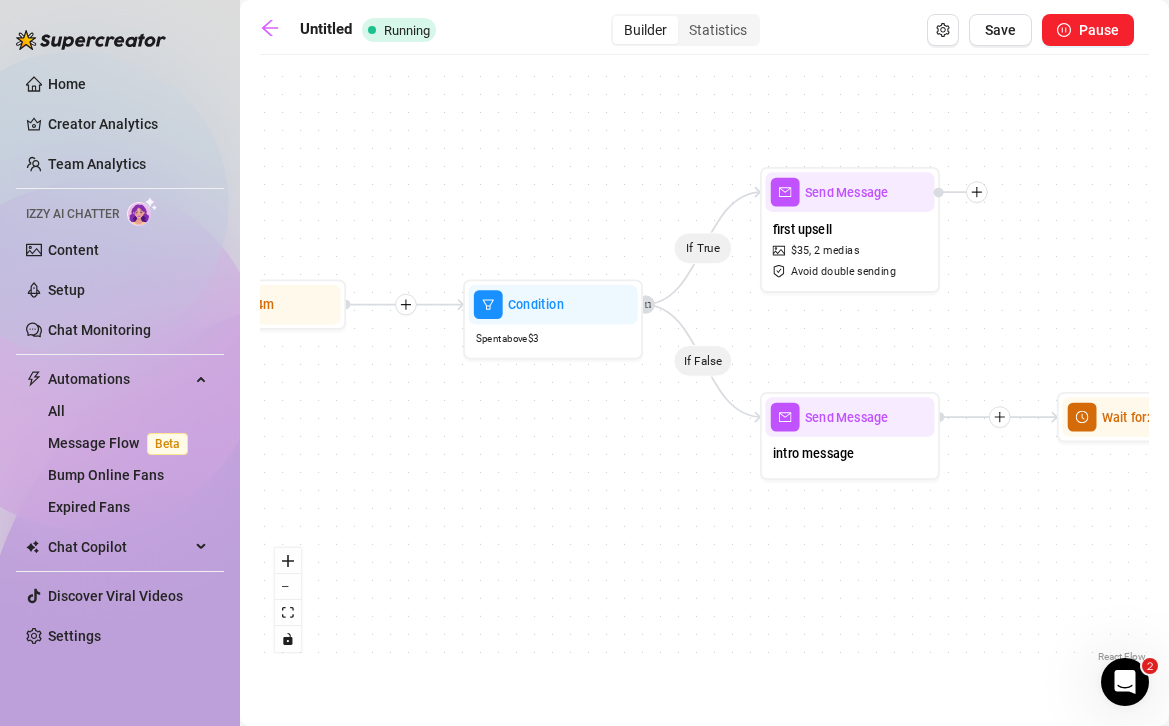 drag, startPoint x: 469, startPoint y: 385, endPoint x: 839, endPoint y: 347, distance: 371.94623 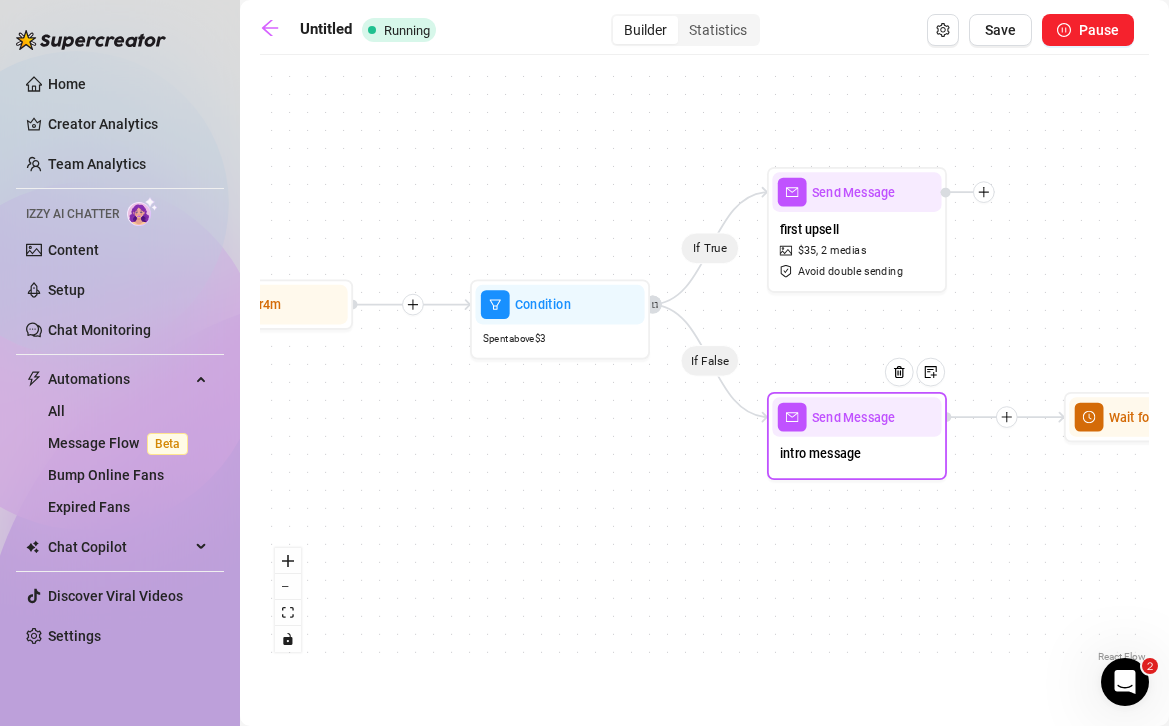 click on "Send Message" at bounding box center [854, 417] 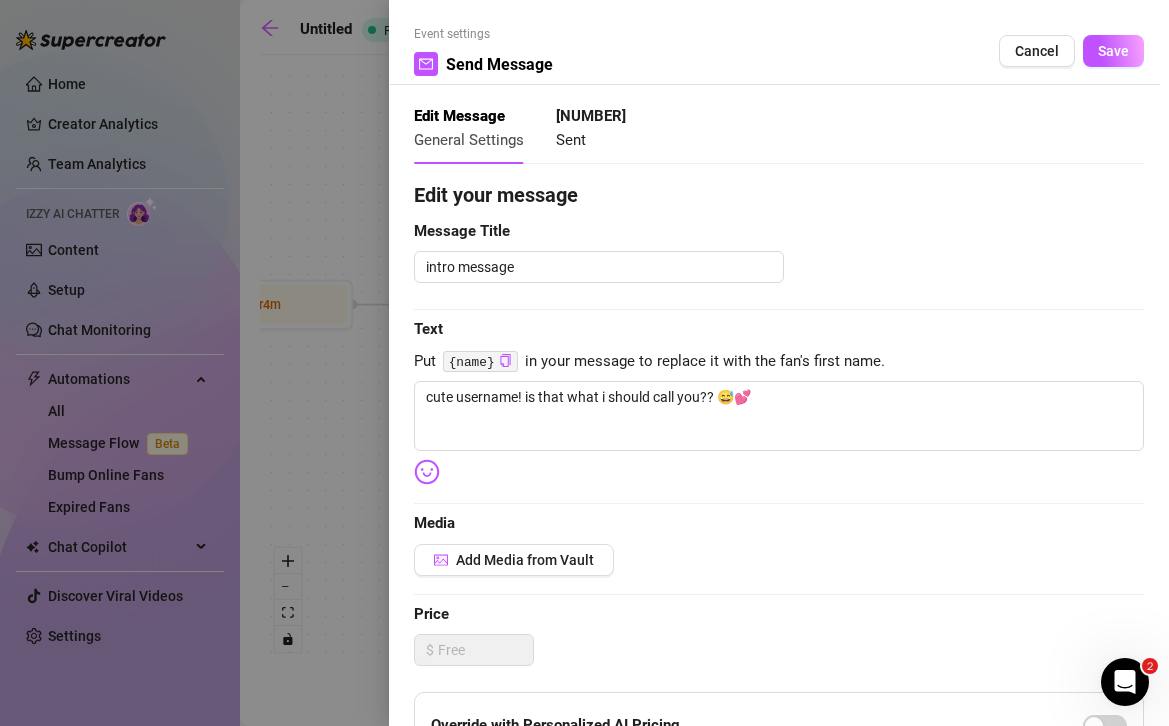 click on "Sent" at bounding box center (571, 140) 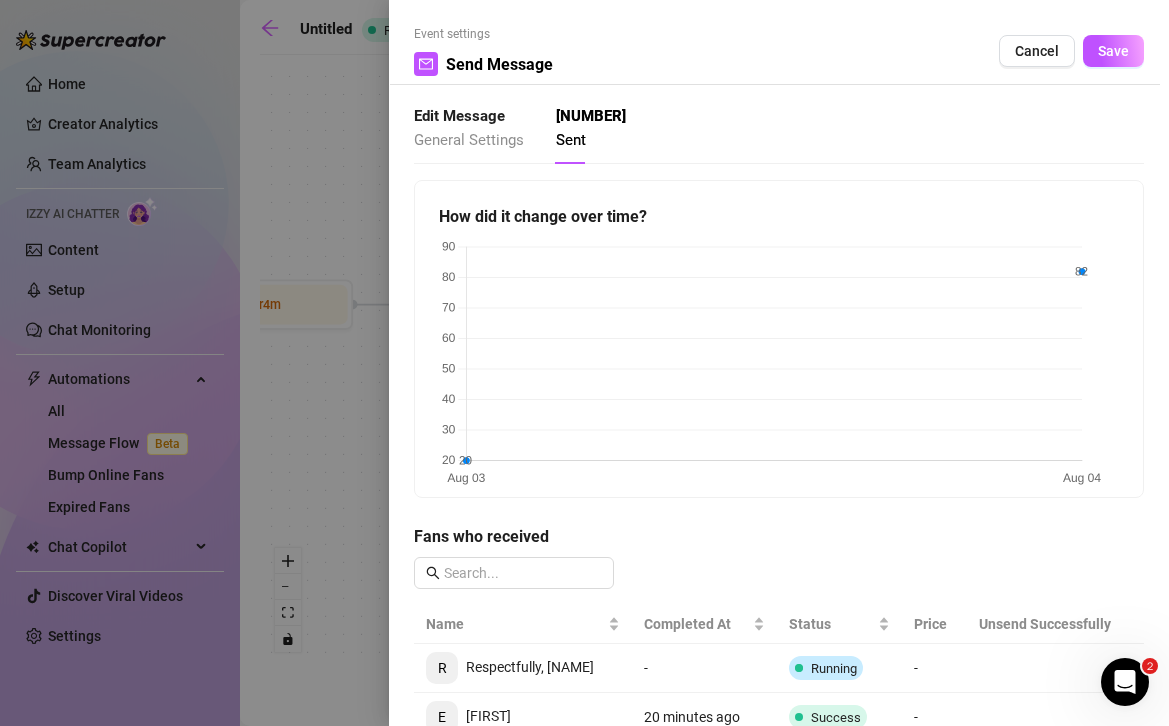 click on "General Settings" at bounding box center (469, 140) 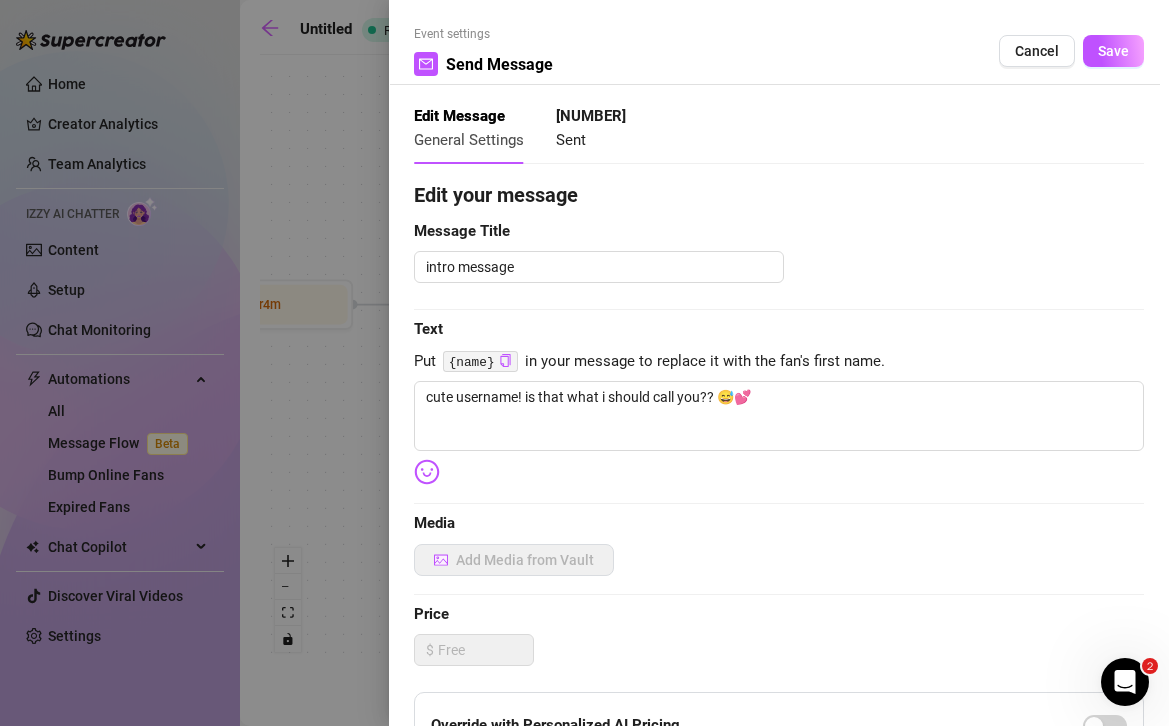 type on "cute username! is that what i should call you?? 😅💕" 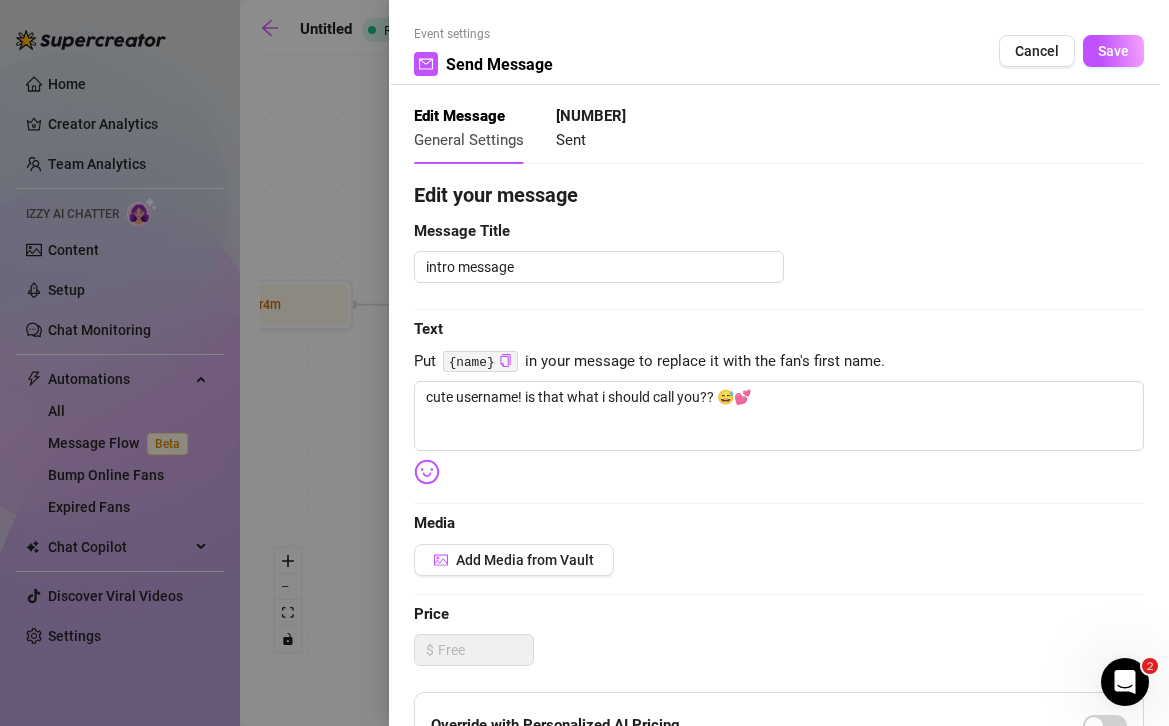 click at bounding box center [584, 363] 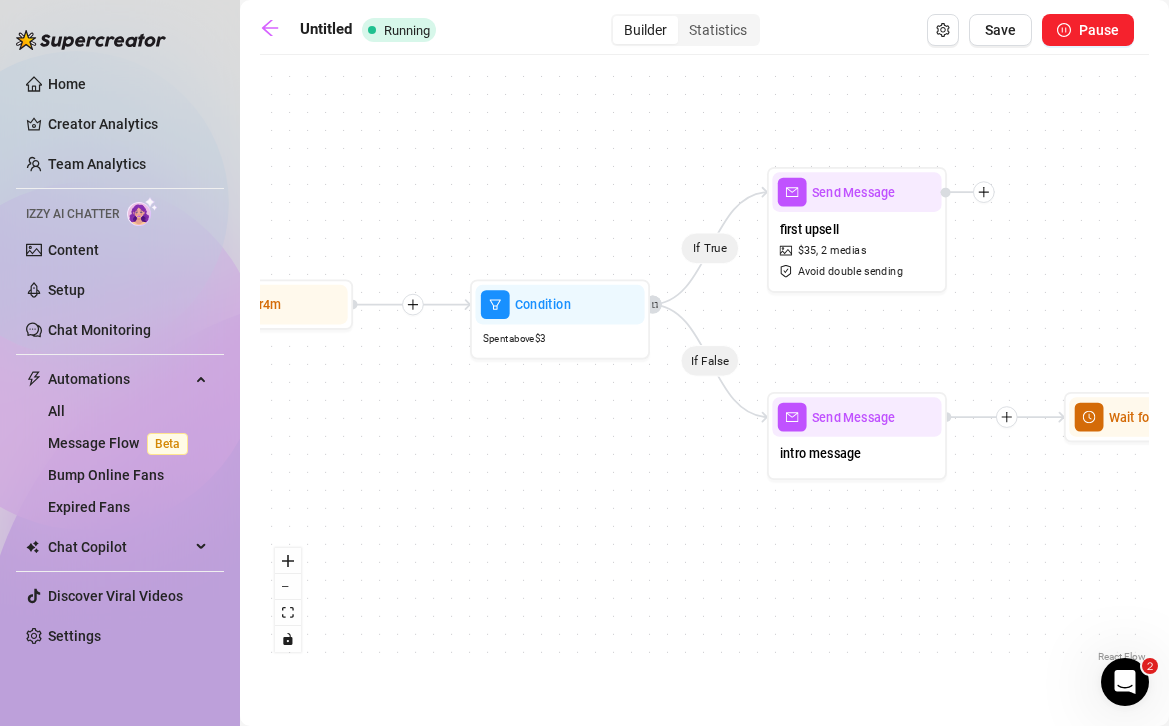 click on "If True If False Send Message extra Wait for 2m Send Message first upsell $ 35 , 2 medias Avoid double sending Send Message intro message Wait for 4m Condition Spent above $ 3 Starting Event New Subscriber" at bounding box center (704, 366) 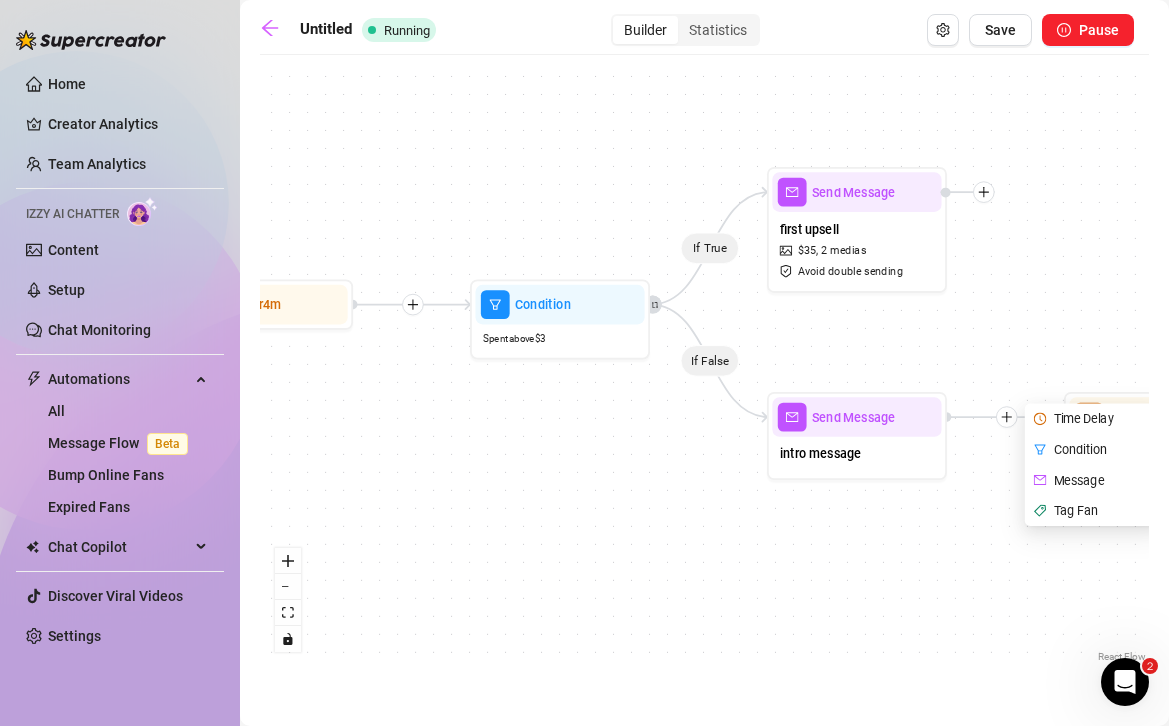 click on "Condition" at bounding box center (1093, 449) 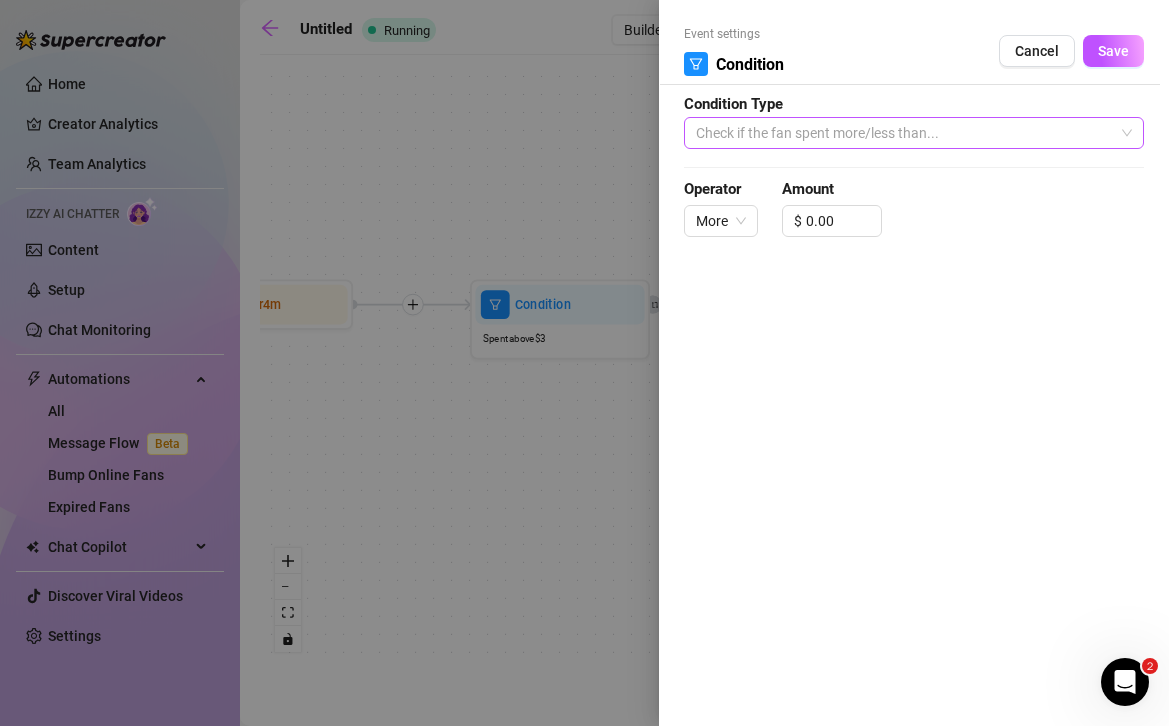 click on "Check if the fan spent more/less than..." at bounding box center (914, 133) 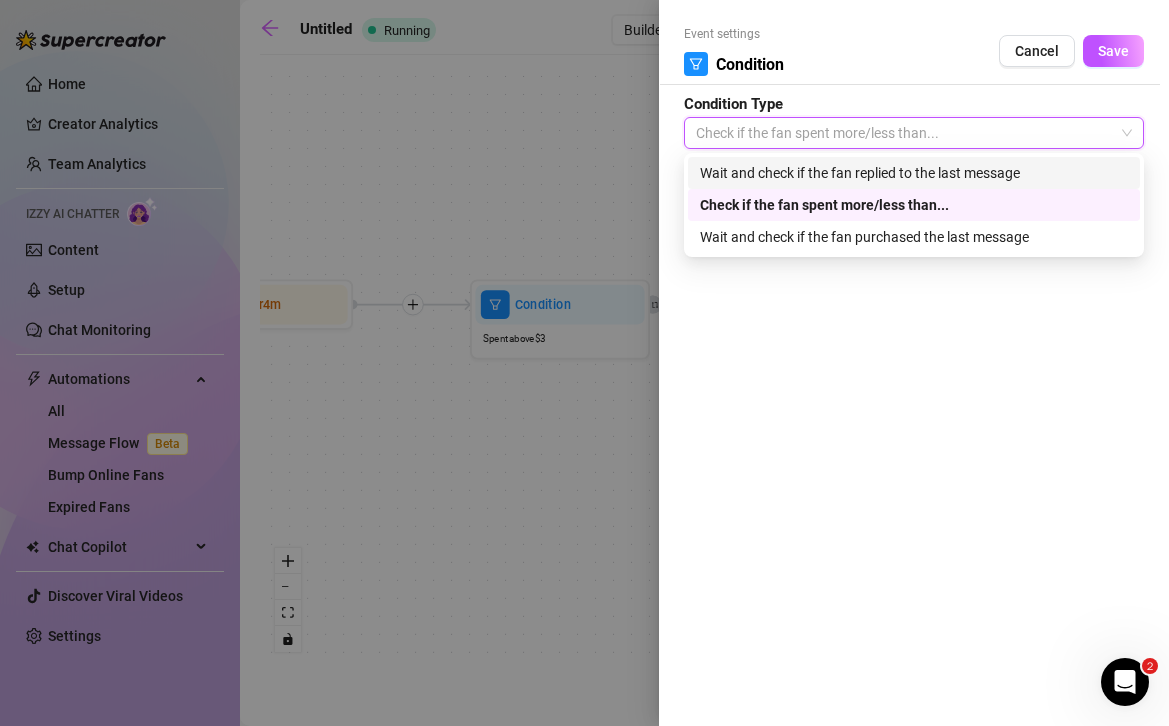 click on "Wait and check if the fan replied to the last message" at bounding box center (914, 173) 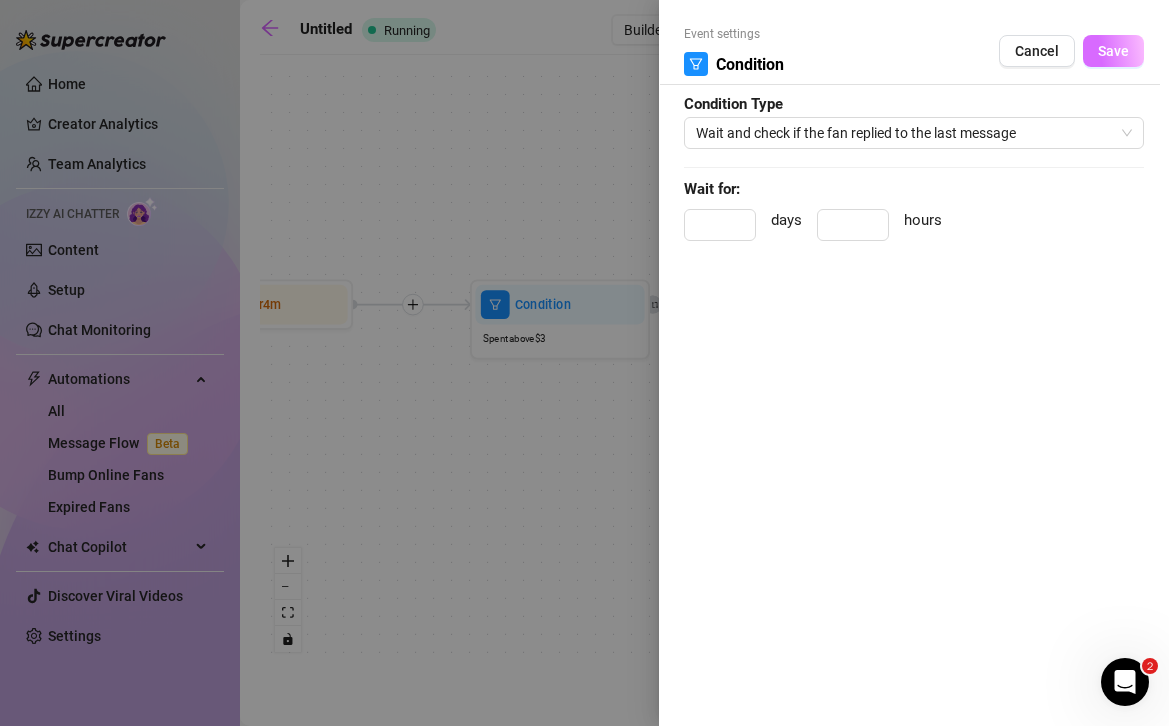 click on "Save" at bounding box center (1113, 51) 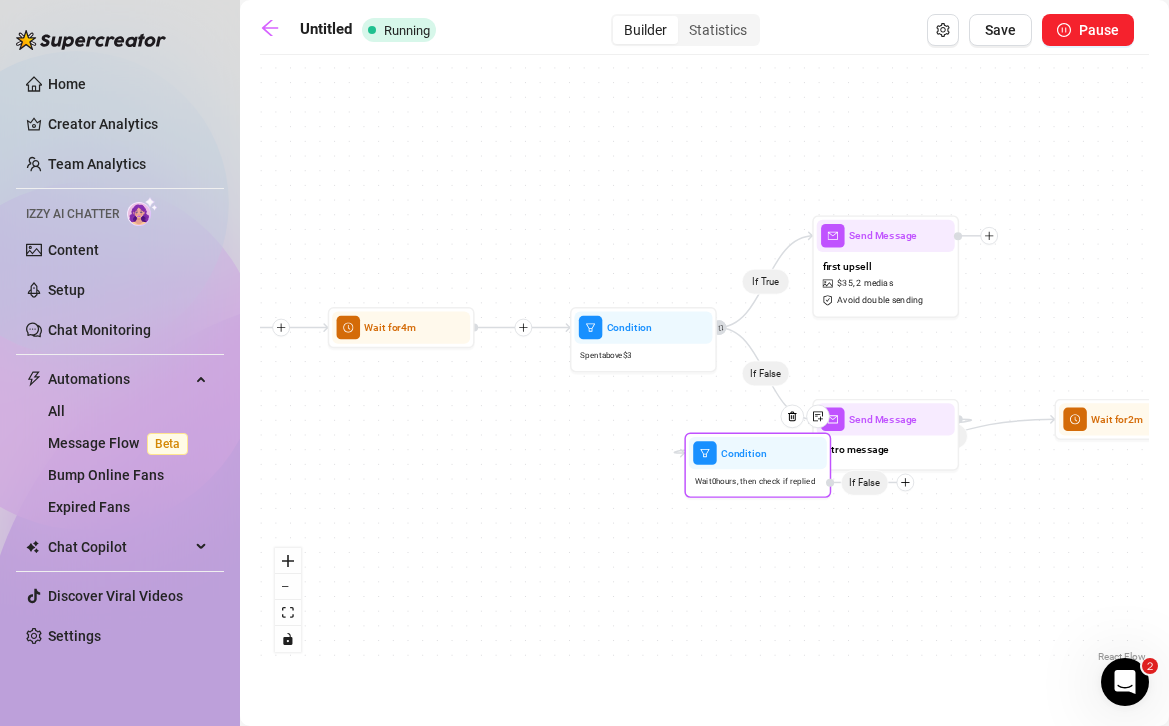 drag, startPoint x: 1008, startPoint y: 647, endPoint x: 754, endPoint y: 461, distance: 314.8206 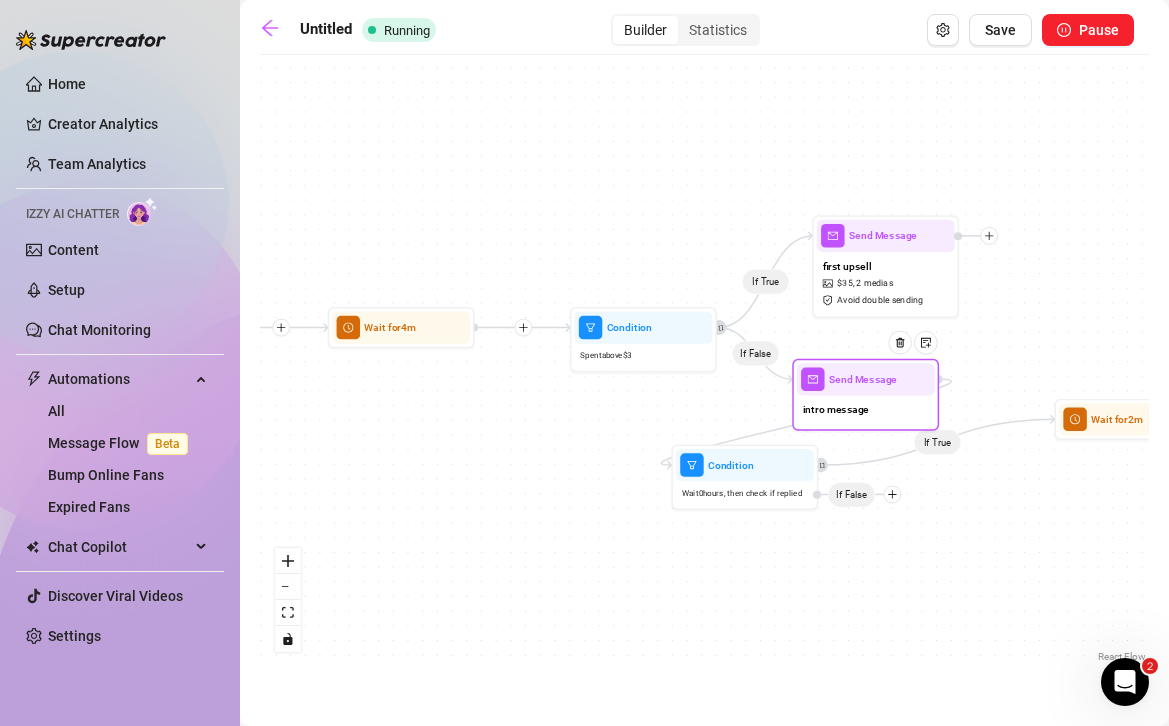 drag, startPoint x: 892, startPoint y: 422, endPoint x: 850, endPoint y: 441, distance: 46.09772 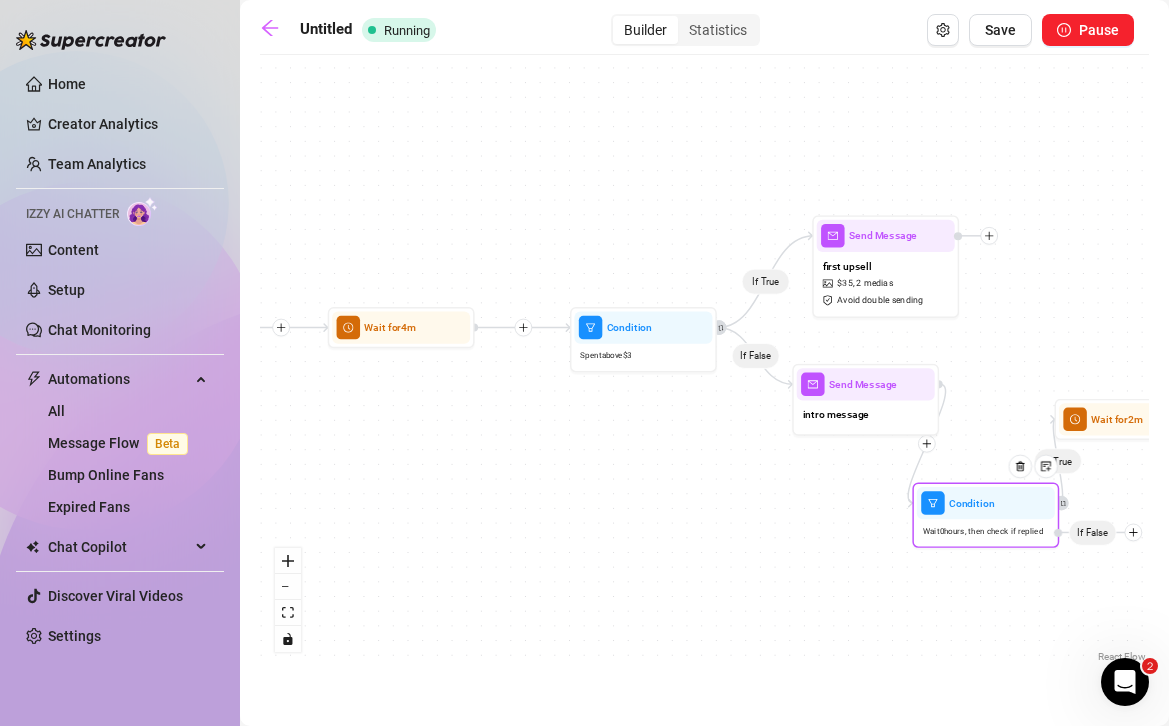 drag, startPoint x: 771, startPoint y: 489, endPoint x: 1004, endPoint y: 540, distance: 238.51625 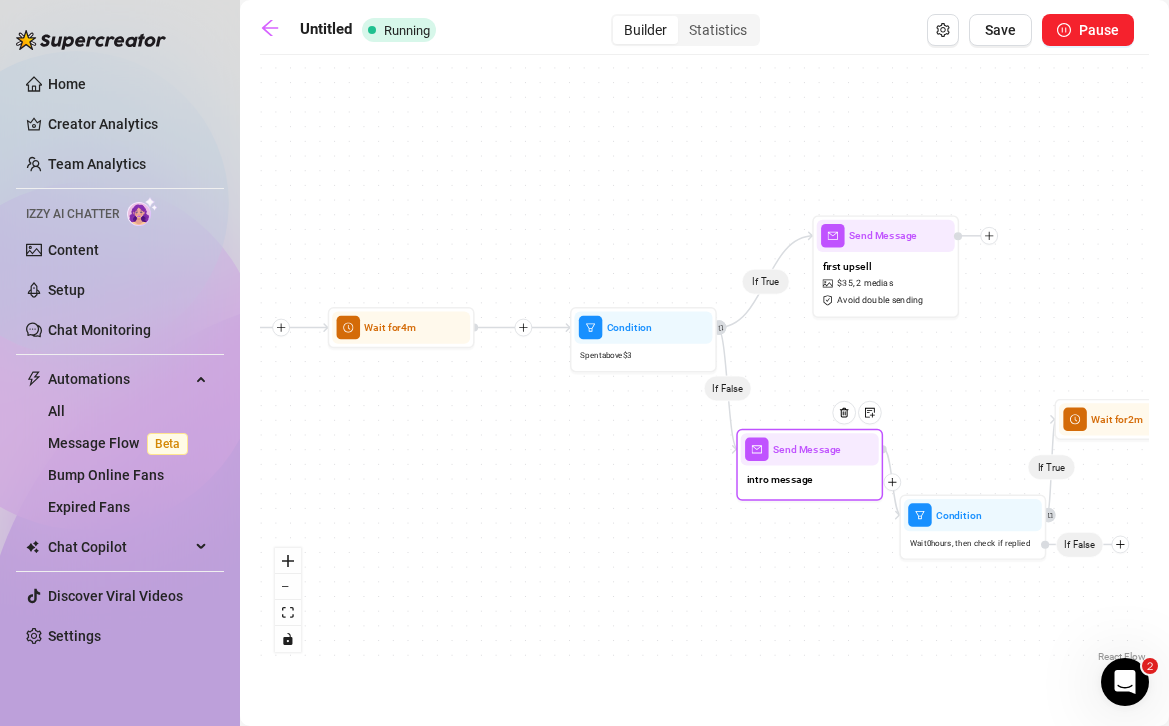 drag, startPoint x: 889, startPoint y: 408, endPoint x: 827, endPoint y: 484, distance: 98.0816 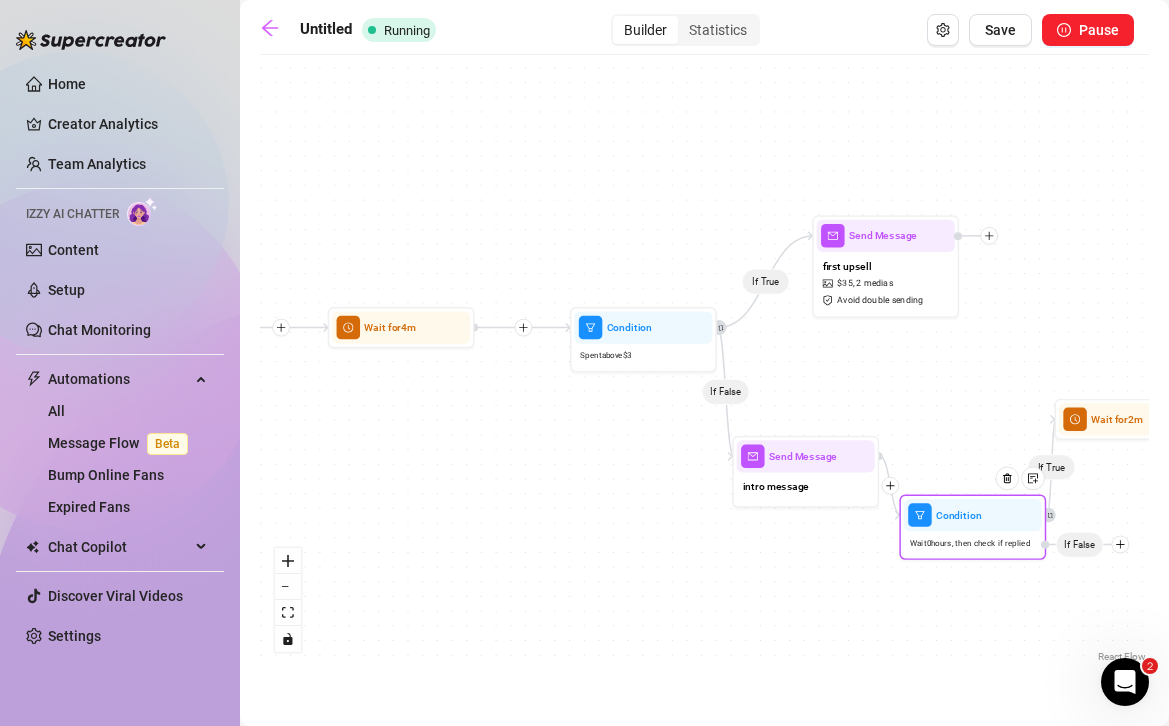click at bounding box center (1013, 489) 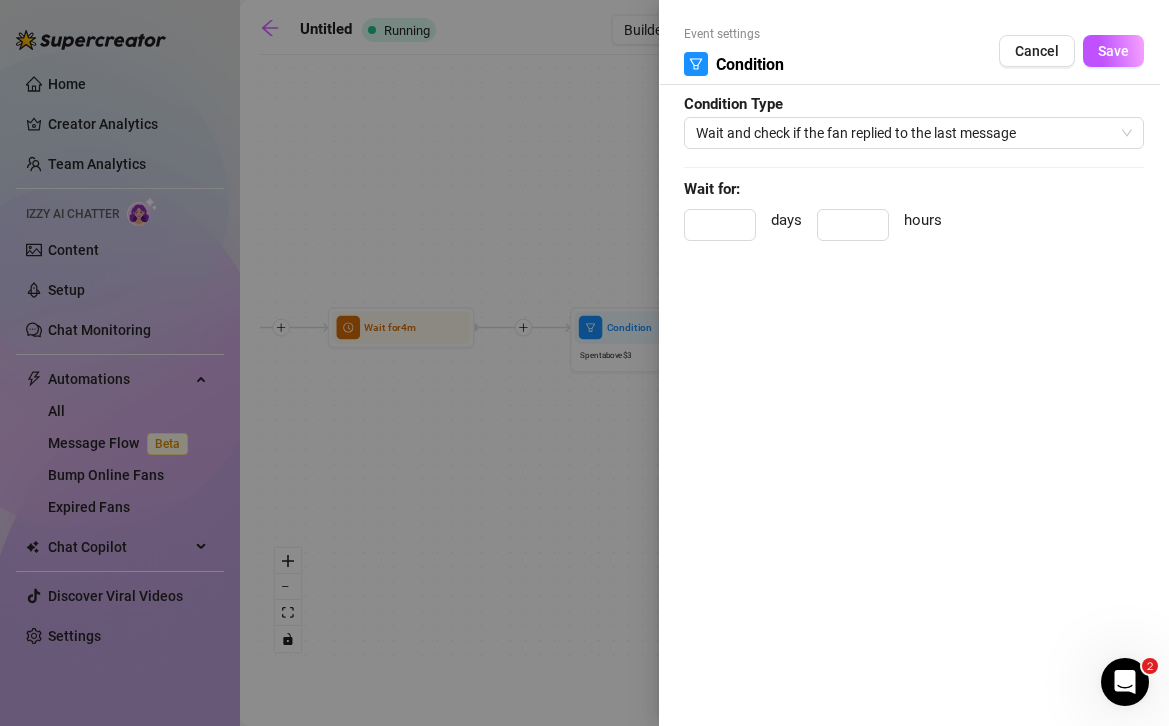 click at bounding box center (584, 363) 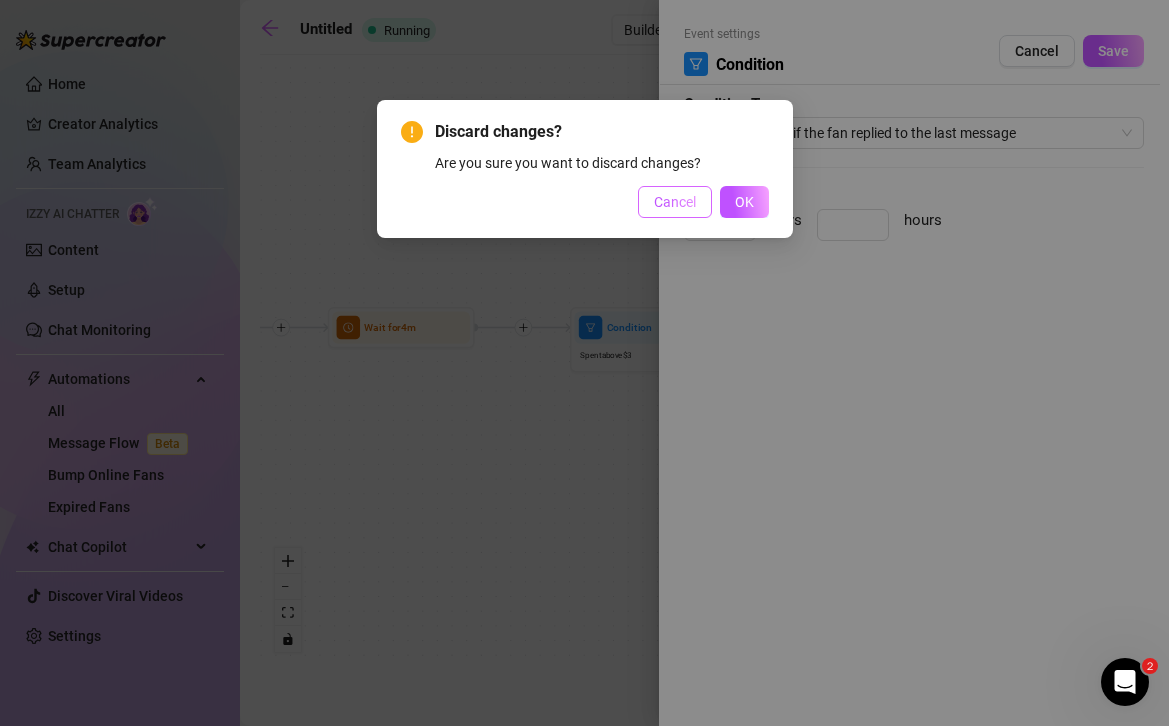 click on "Discard changes? Are you sure you want to discard changes? Cancel OK" at bounding box center (585, 169) 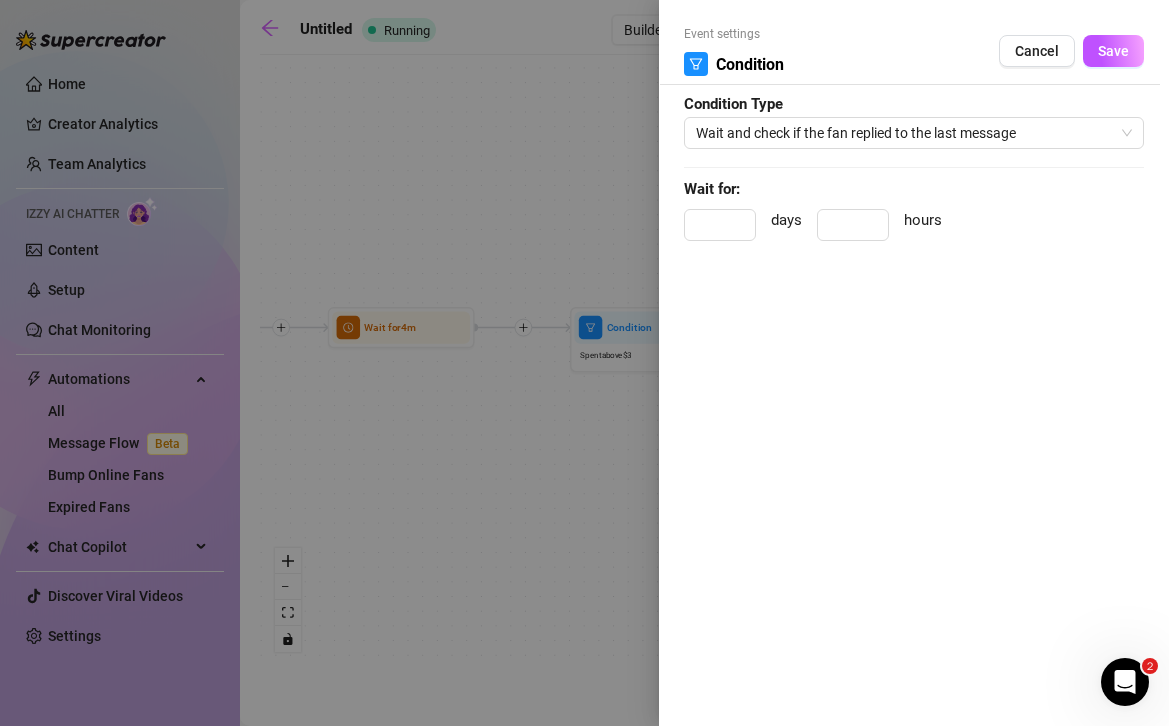 click at bounding box center (584, 363) 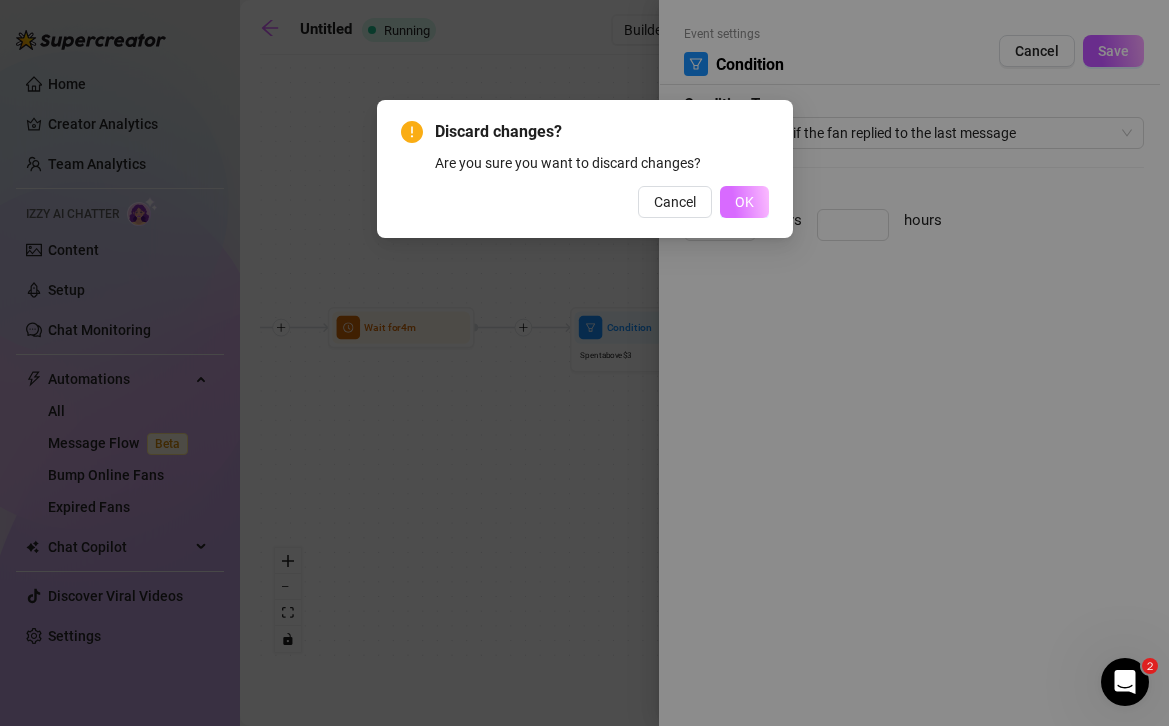 click on "OK" at bounding box center (744, 202) 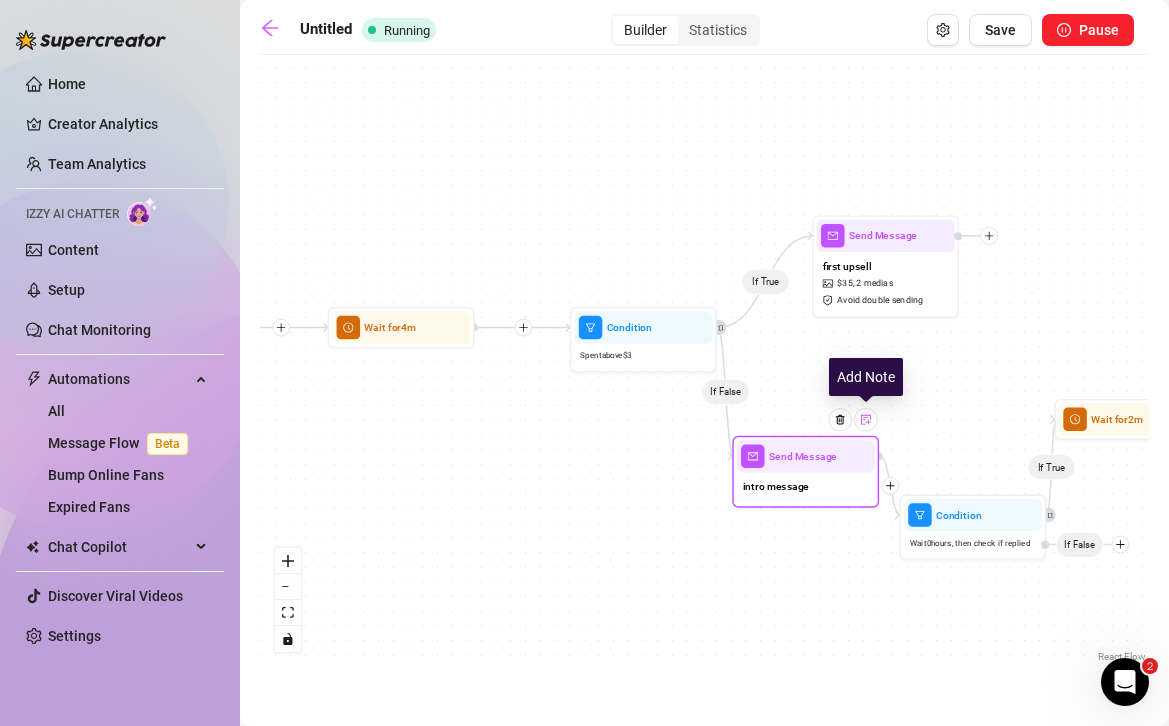 click at bounding box center [866, 420] 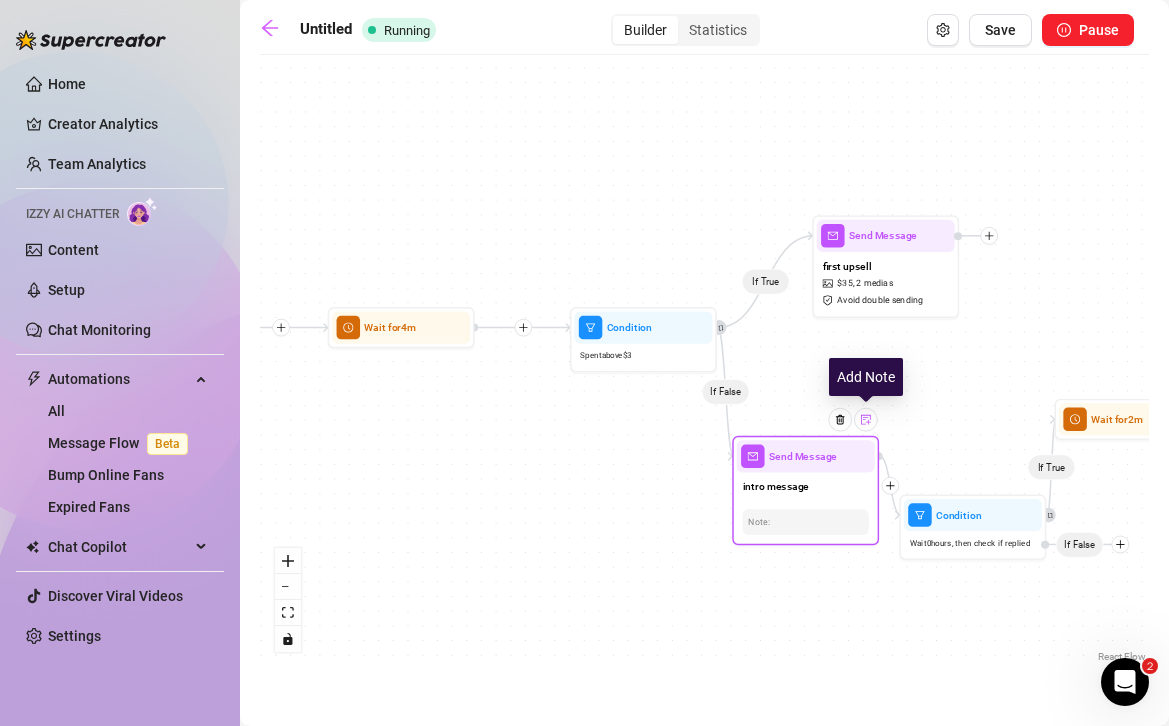 click at bounding box center (866, 420) 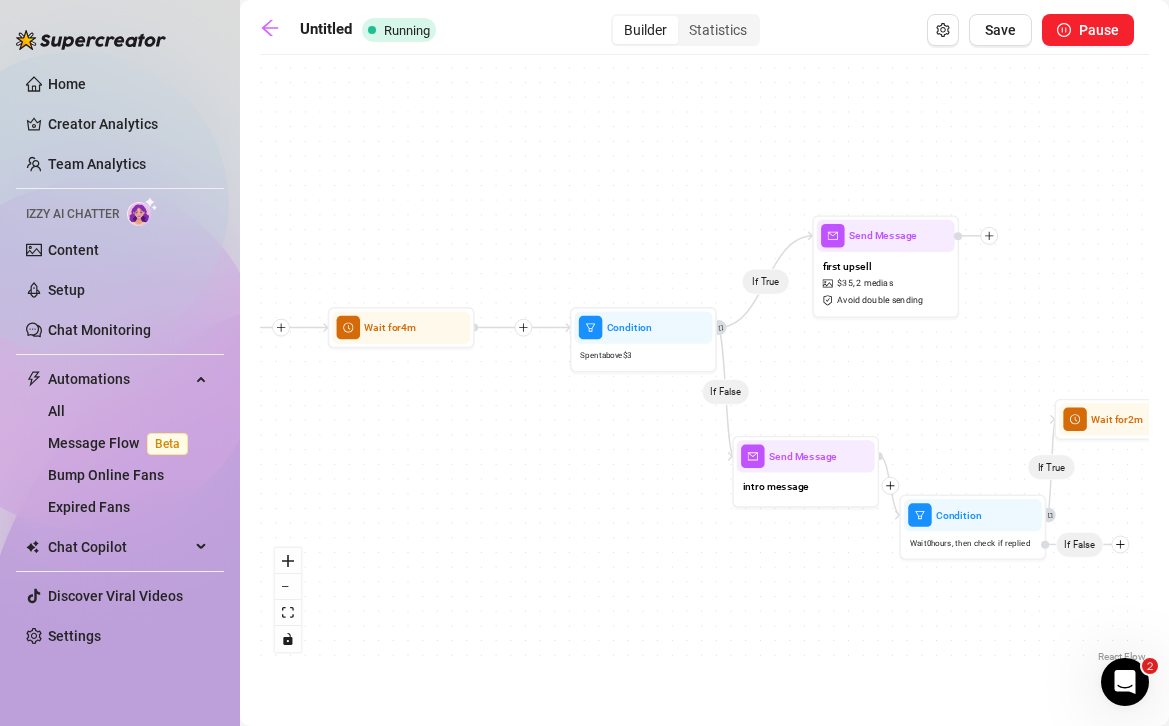 click on "If True If False If True Condition Wait 0 hours, then check if replied If False Send Message extra Wait for 2m Send Message first upsell $ 35 , 2 medias Avoid double sending Send Message intro message Wait for 4m Condition Spent above $ 3 Starting Event New Subscriber" at bounding box center (704, 366) 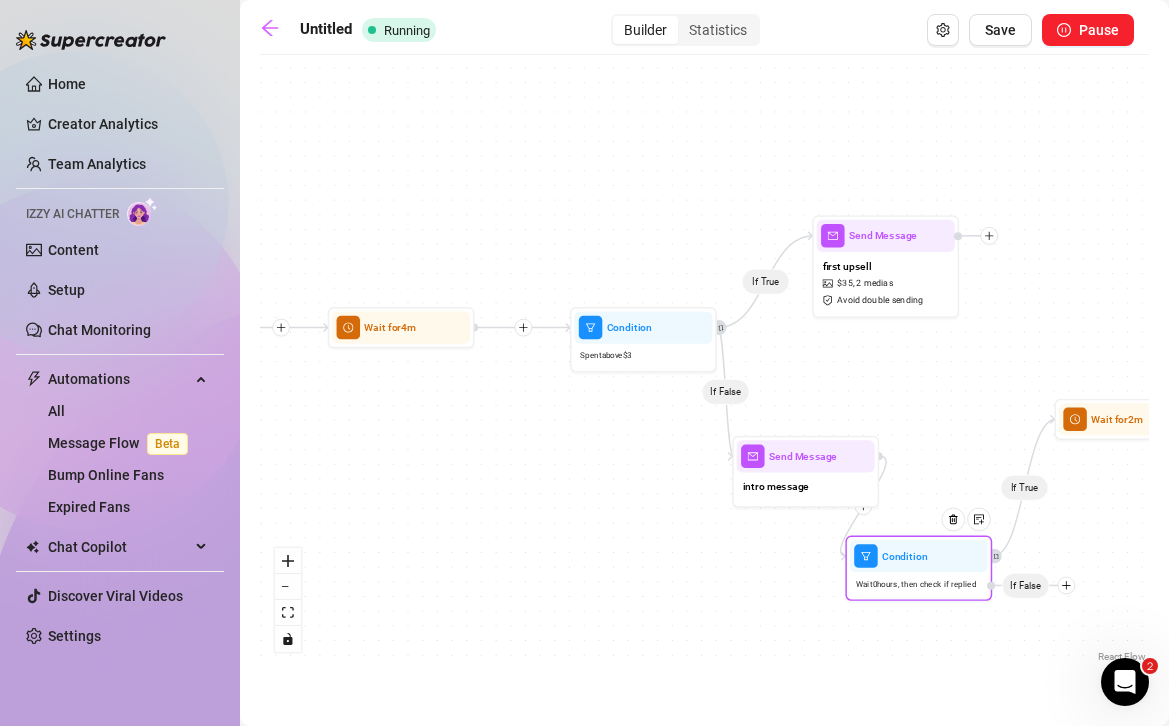 drag, startPoint x: 1027, startPoint y: 517, endPoint x: 972, endPoint y: 560, distance: 69.81404 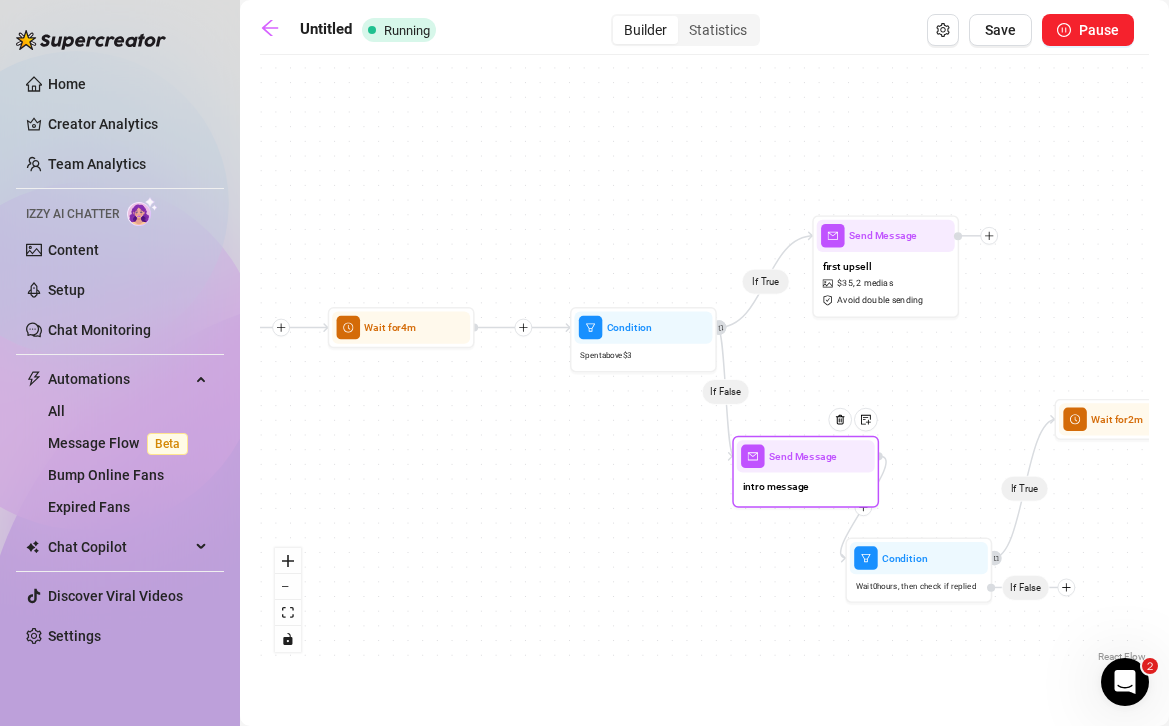 click on "intro message" at bounding box center (776, 486) 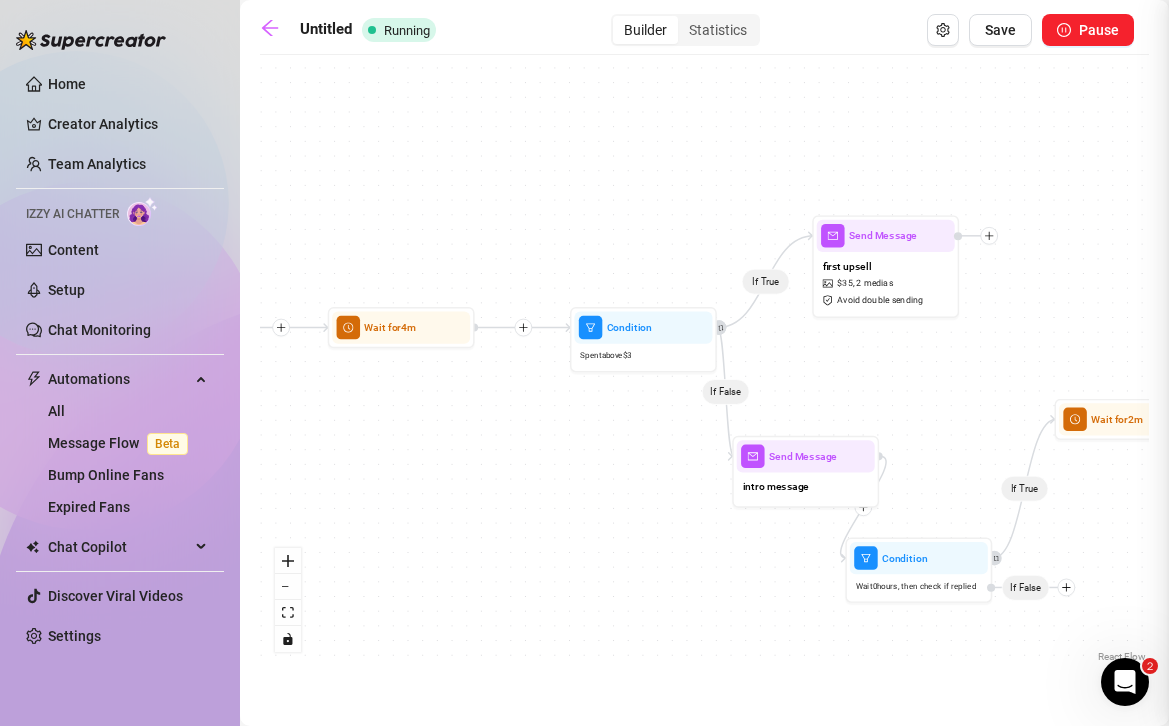 type on "cute username! is that what i should call you?? 😅💕" 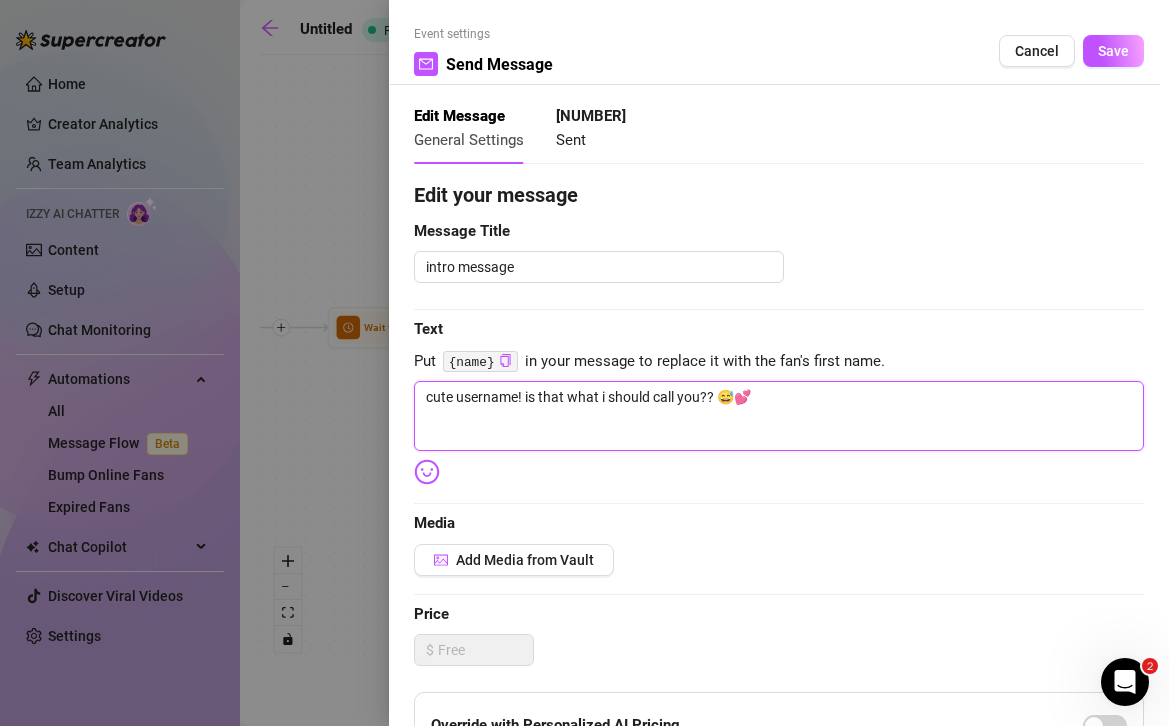 click on "cute username! is that what i should call you?? 😅💕" at bounding box center [779, 416] 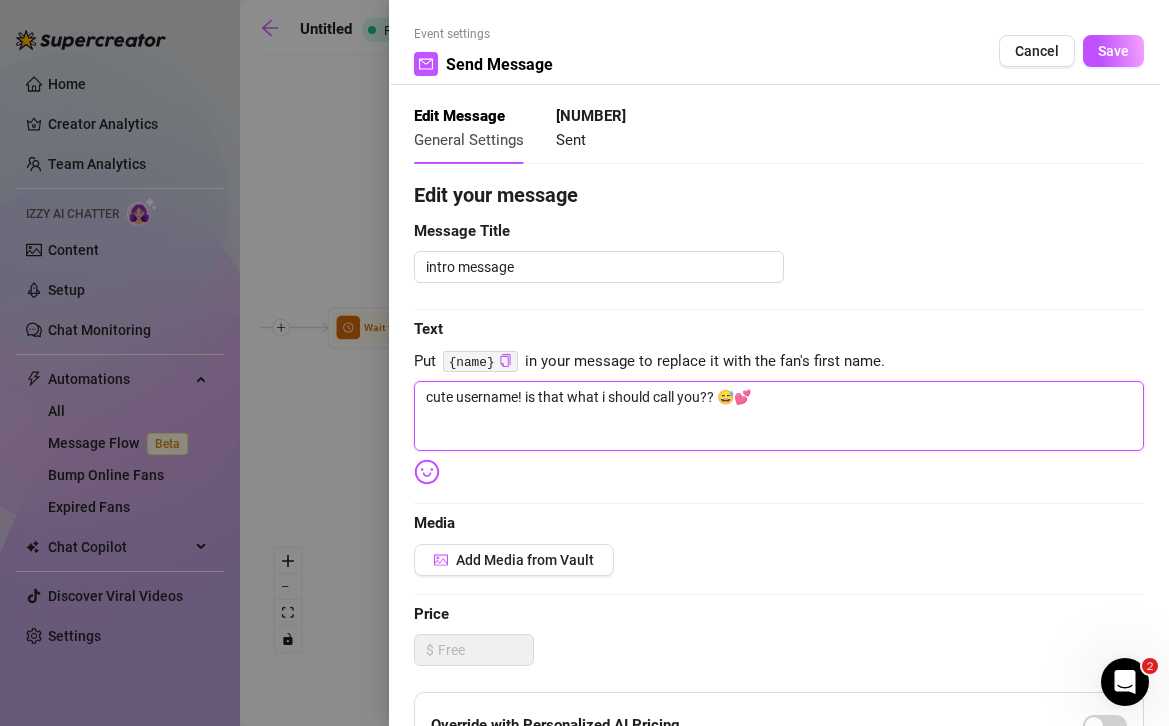 click on "cute username! is that what i should call you?? 😅💕" at bounding box center (779, 416) 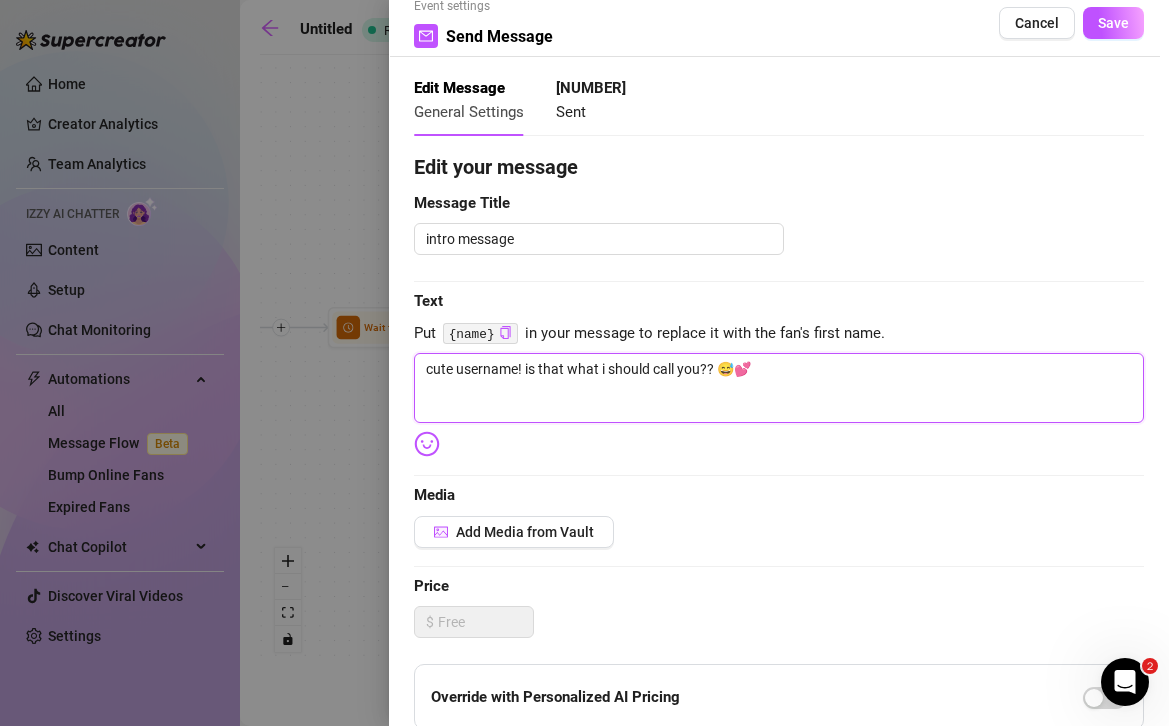 scroll, scrollTop: 0, scrollLeft: 0, axis: both 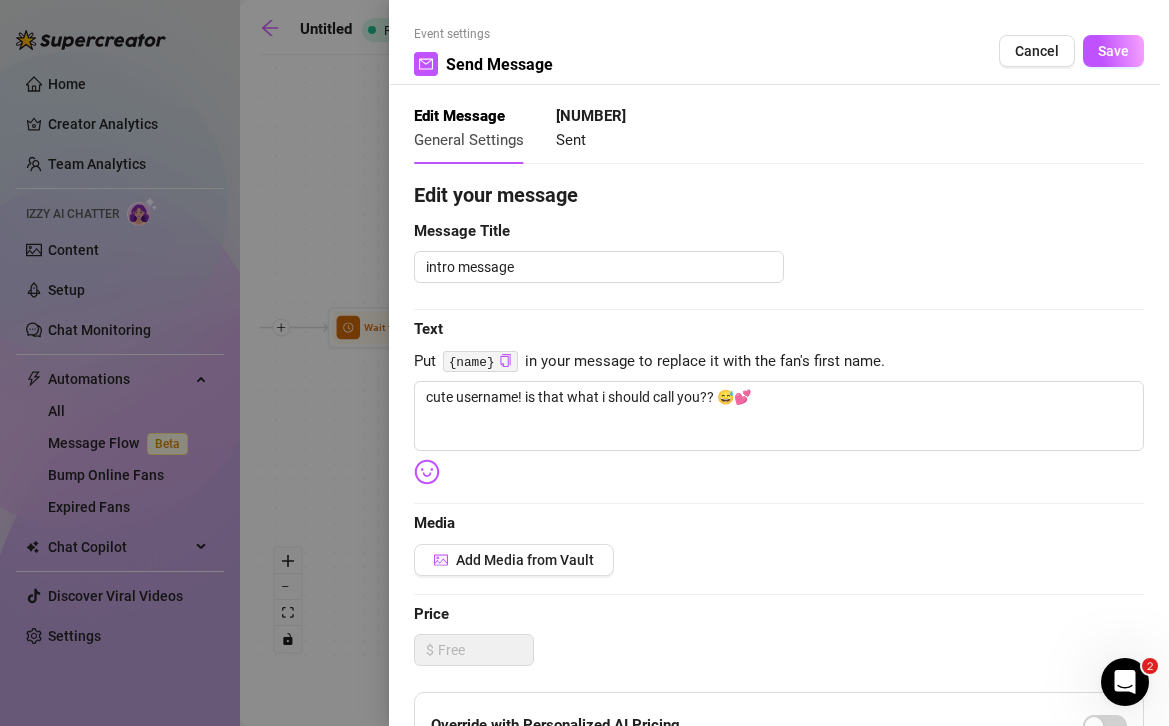 click at bounding box center [584, 363] 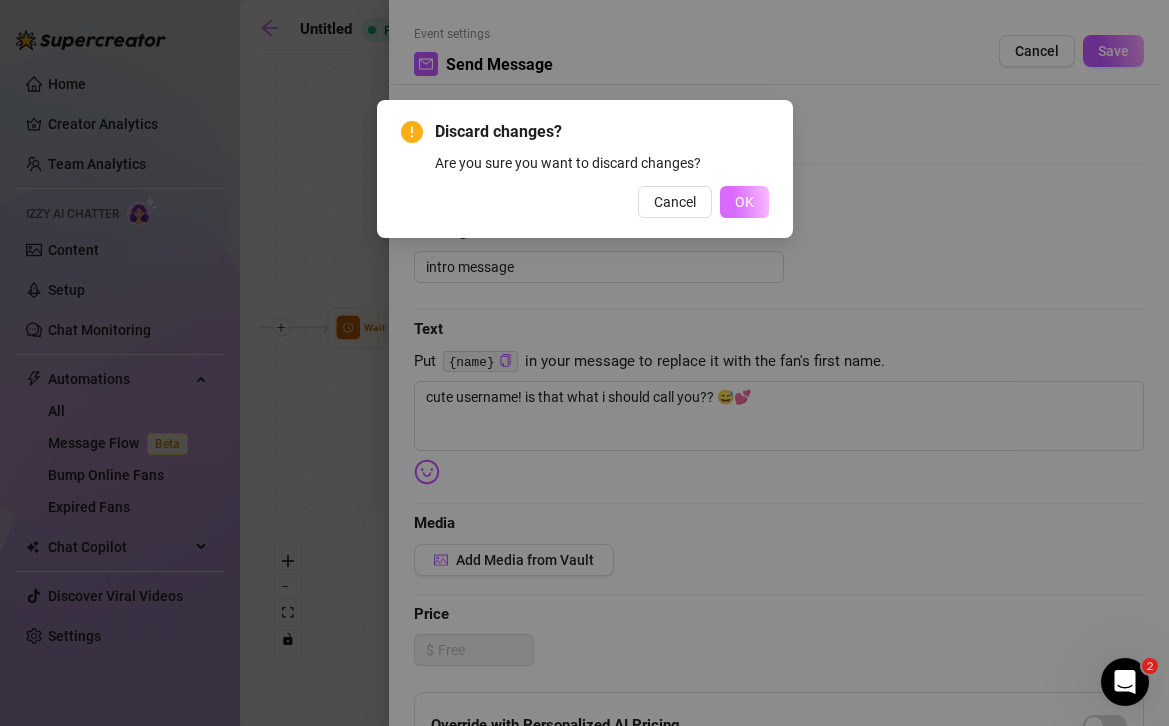 click on "OK" at bounding box center [744, 202] 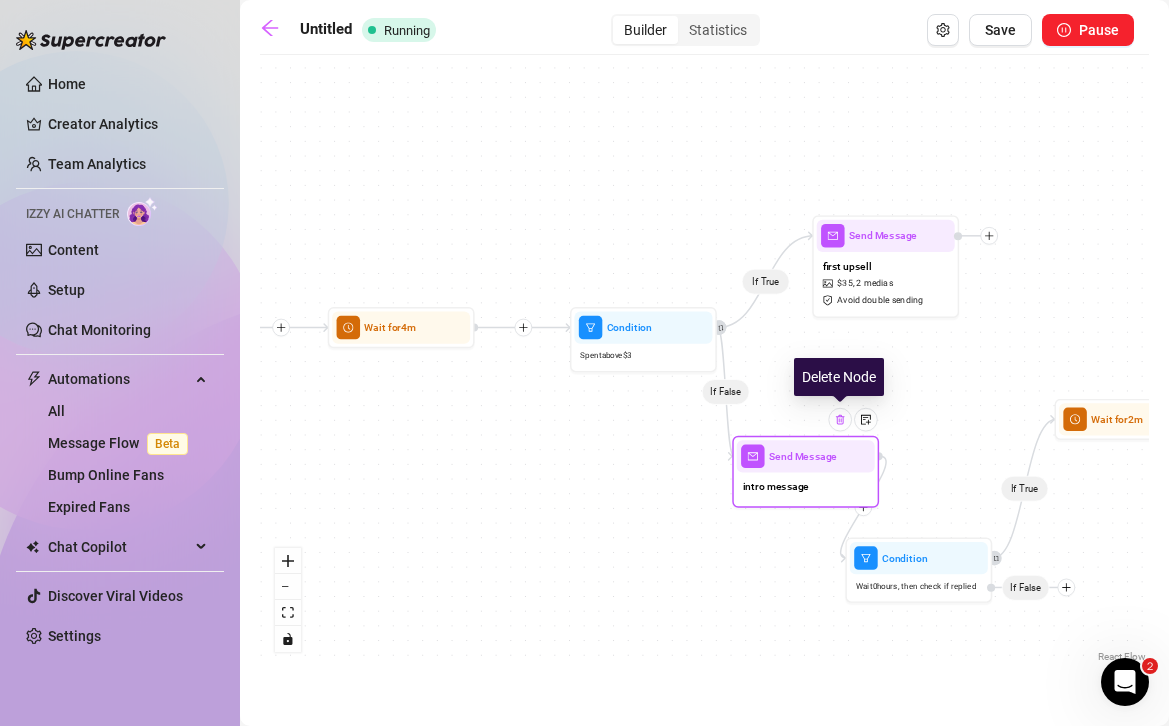 click at bounding box center (840, 420) 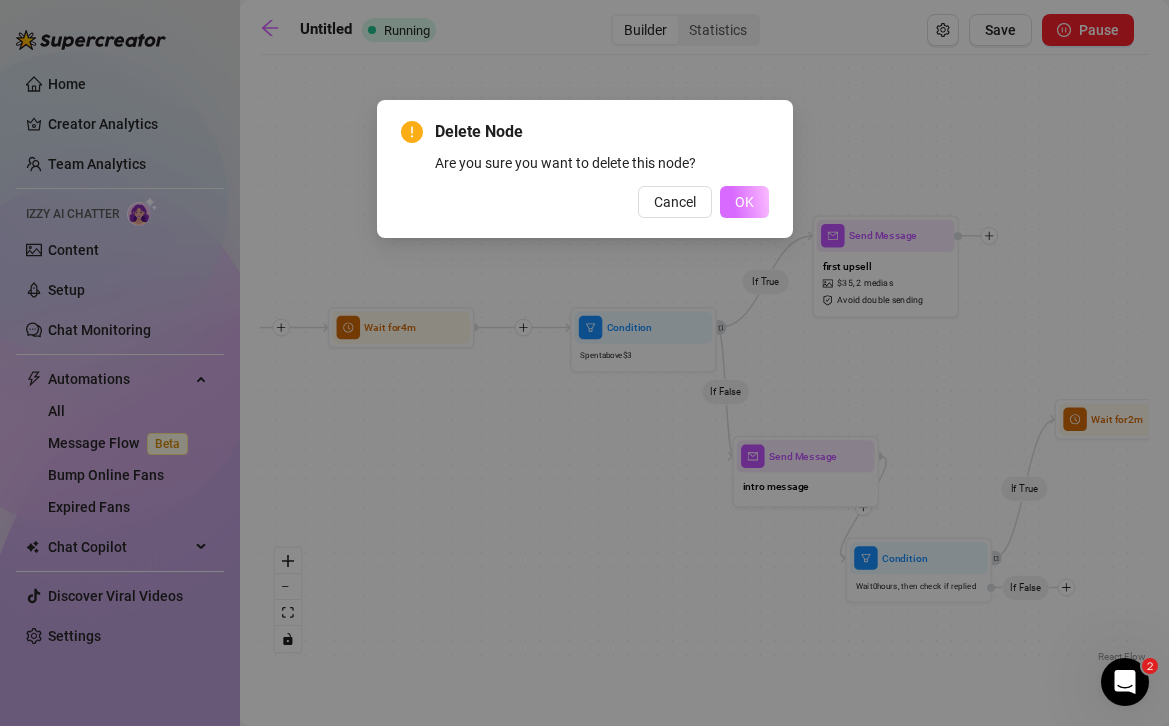 click on "OK" at bounding box center [744, 202] 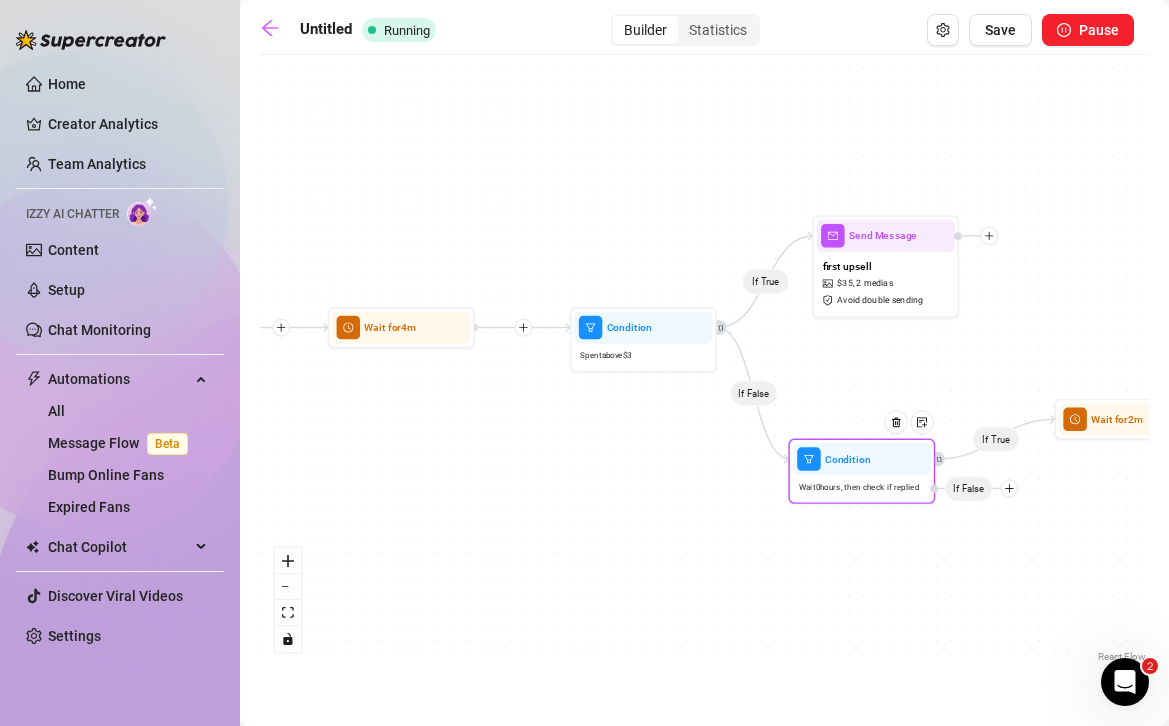 drag, startPoint x: 901, startPoint y: 569, endPoint x: 843, endPoint y: 470, distance: 114.73883 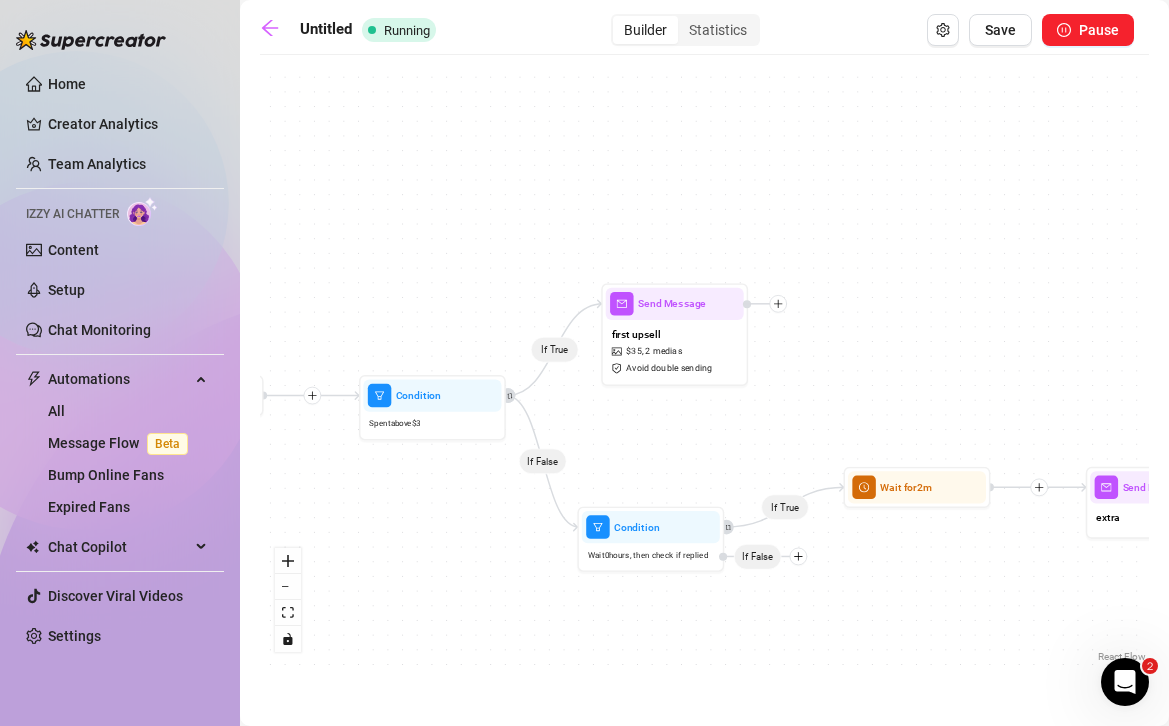 drag, startPoint x: 1053, startPoint y: 489, endPoint x: 805, endPoint y: 538, distance: 252.79439 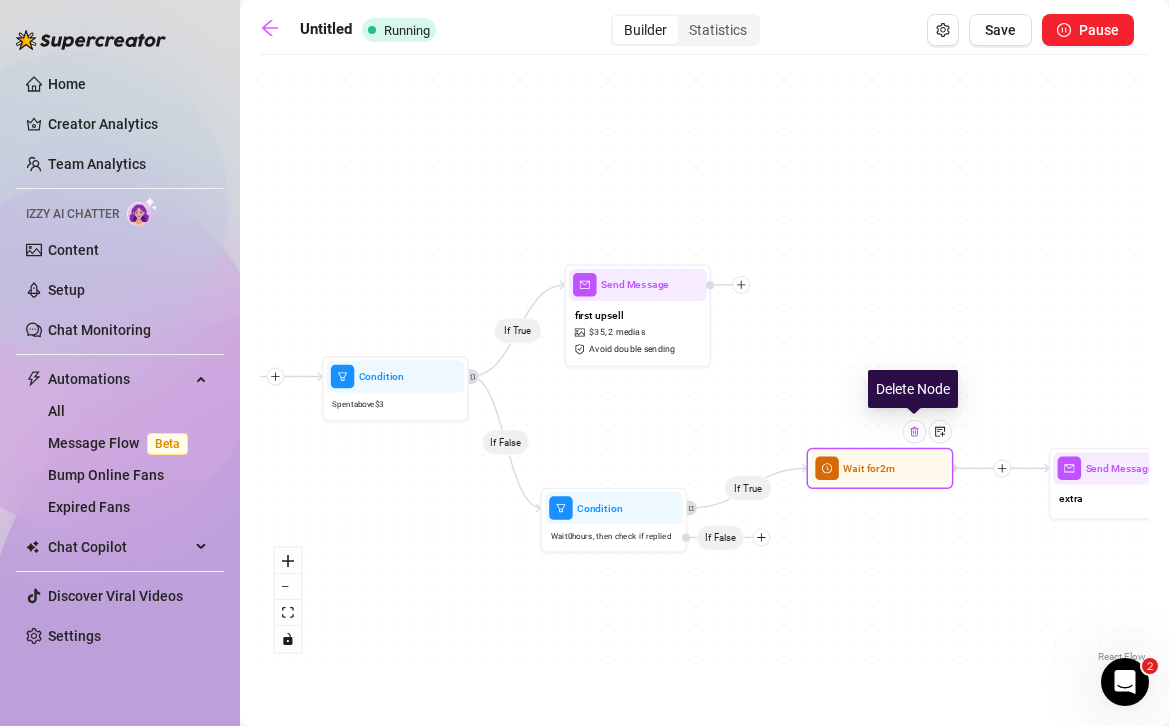 click at bounding box center (915, 432) 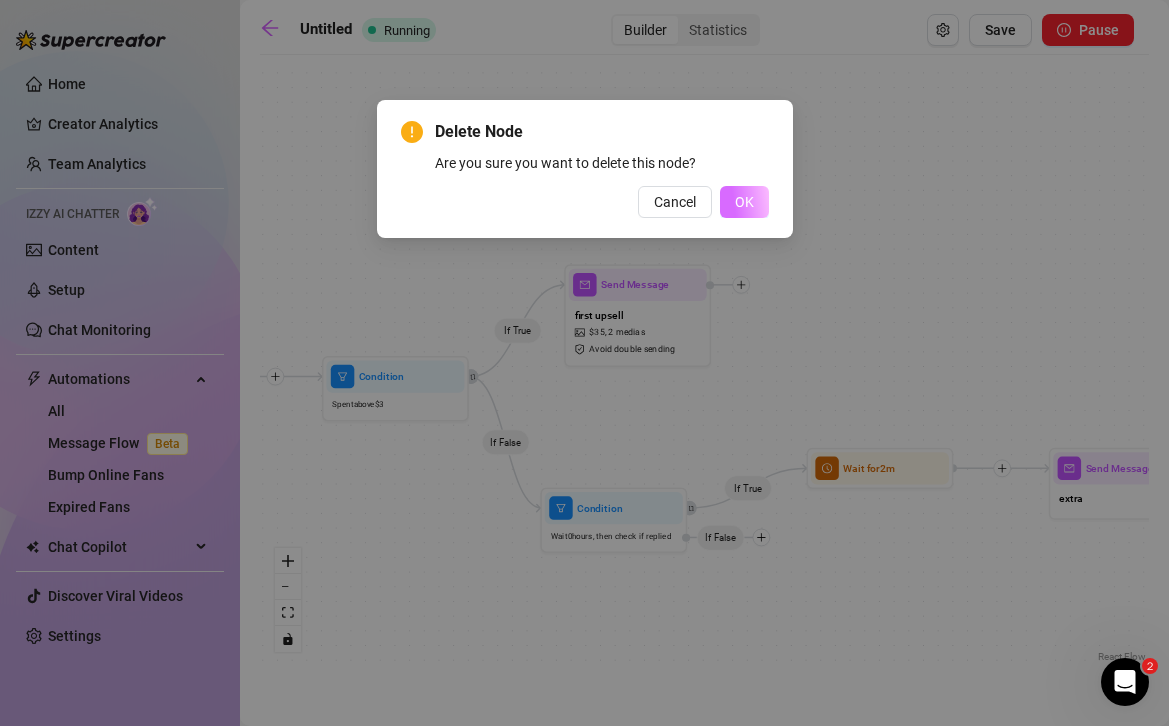 click on "OK" at bounding box center [744, 202] 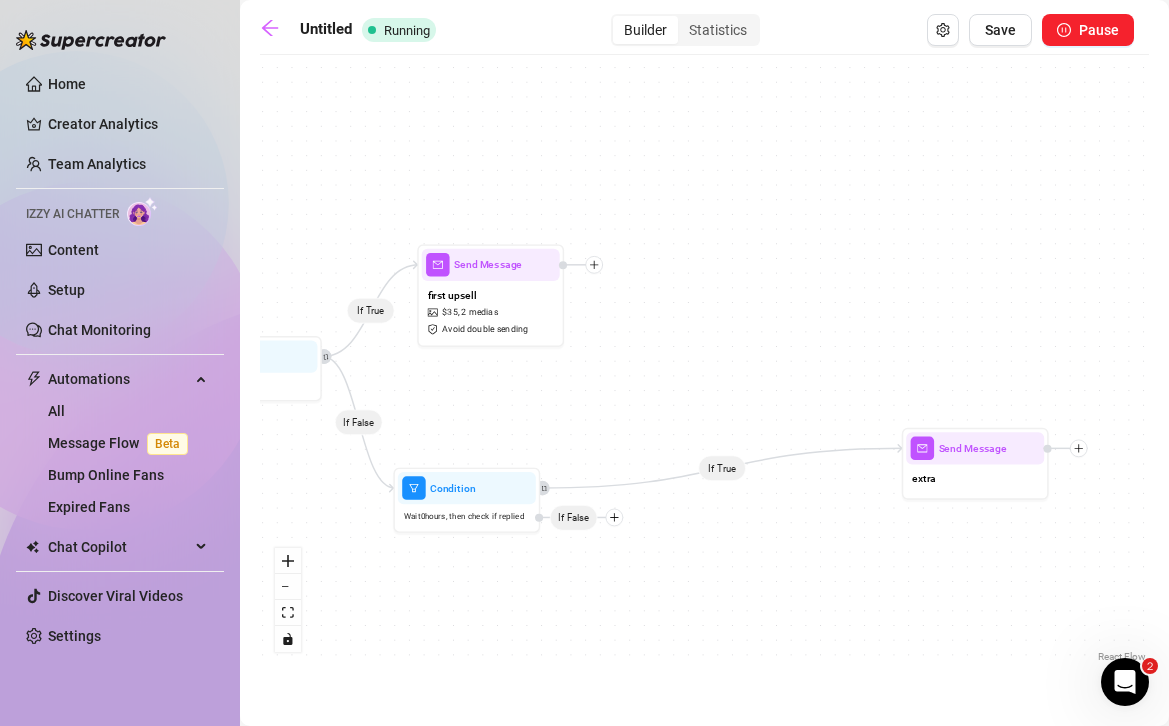 drag, startPoint x: 953, startPoint y: 488, endPoint x: 793, endPoint y: 479, distance: 160.25293 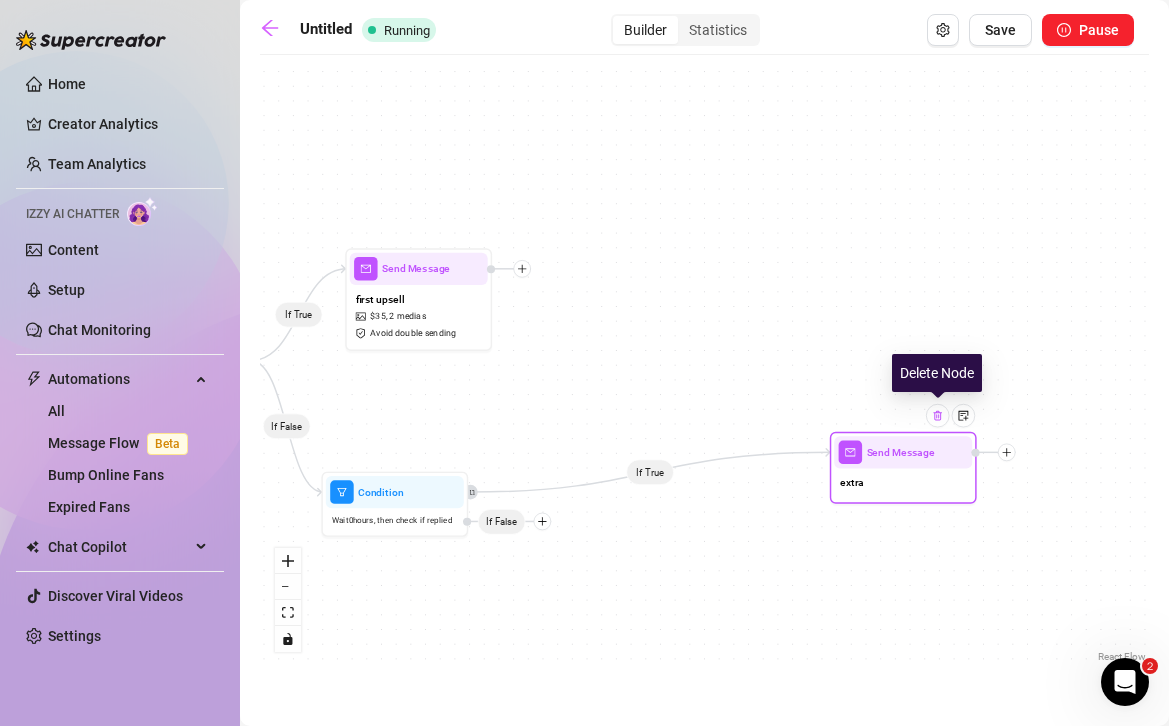 click at bounding box center [938, 416] 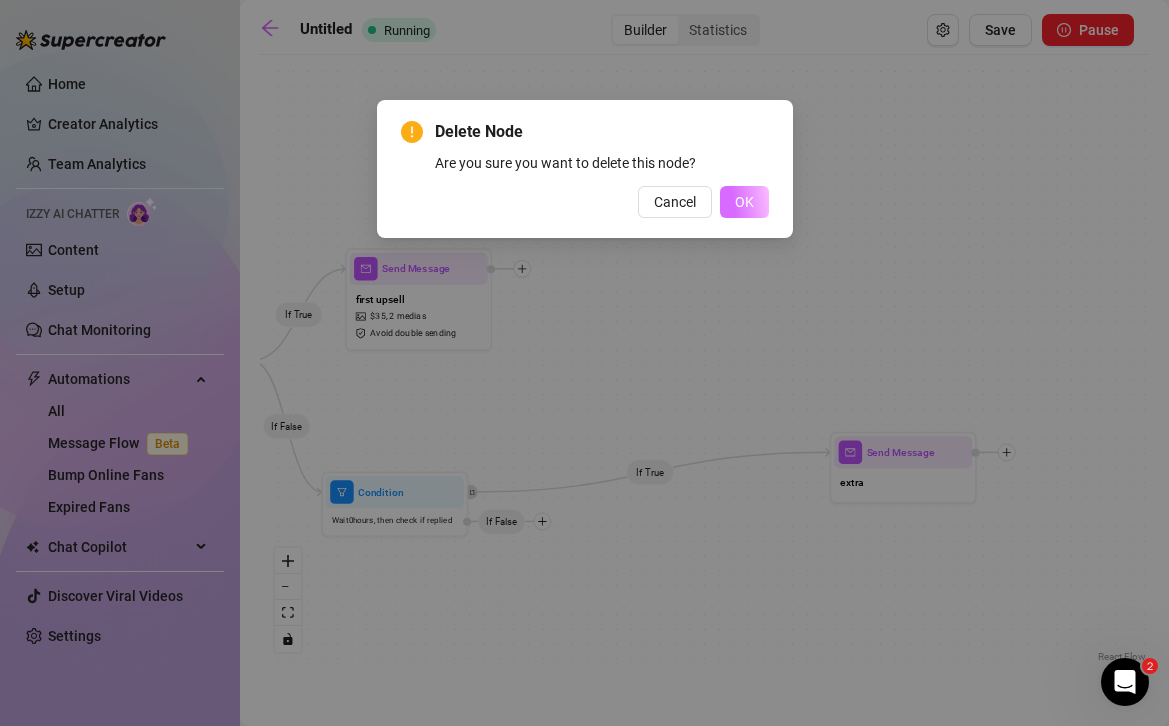 click on "OK" at bounding box center [744, 202] 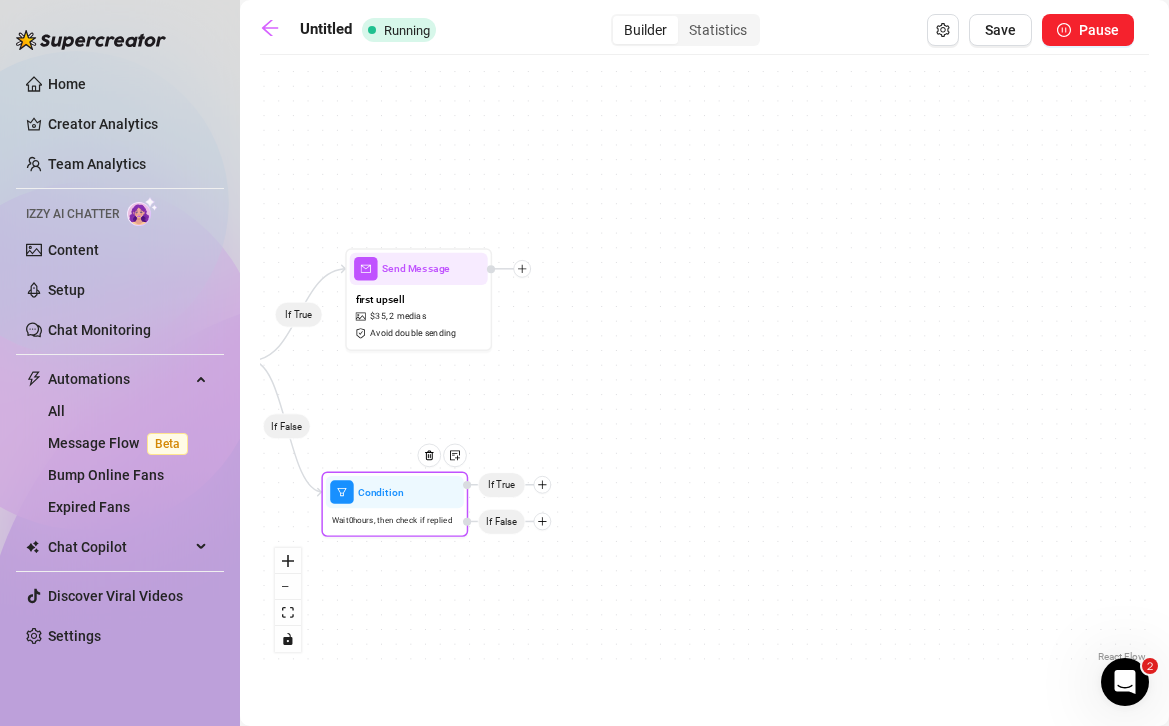 click 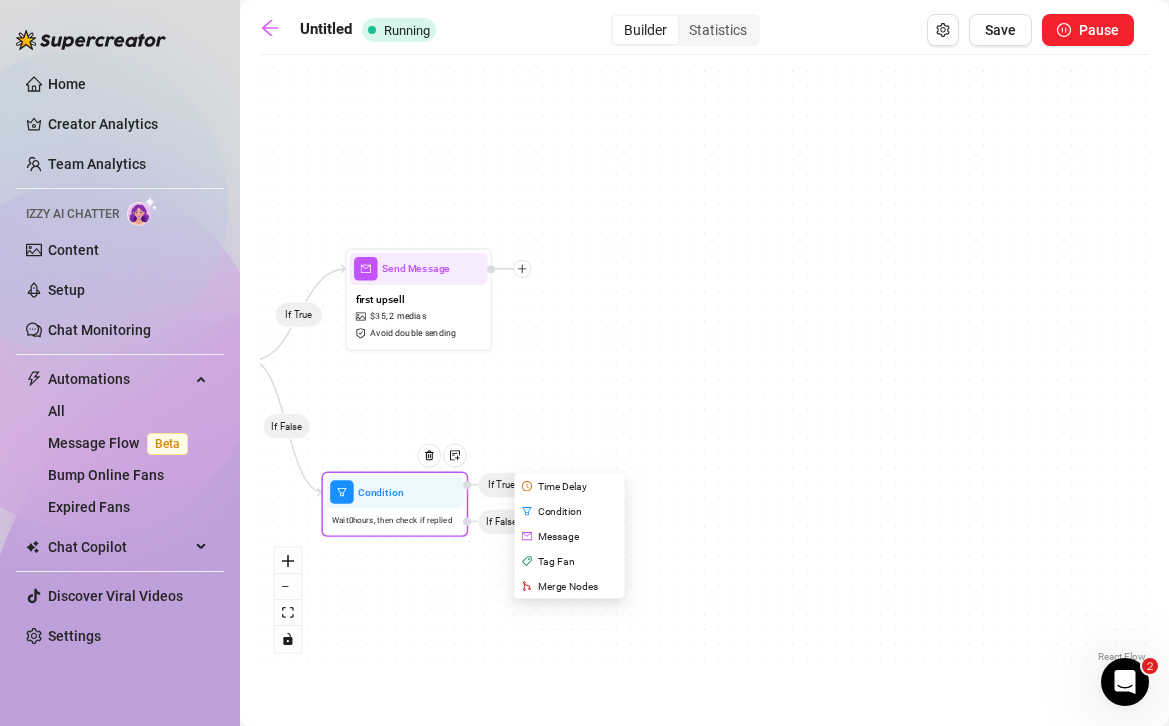 click on "Message" at bounding box center (570, 536) 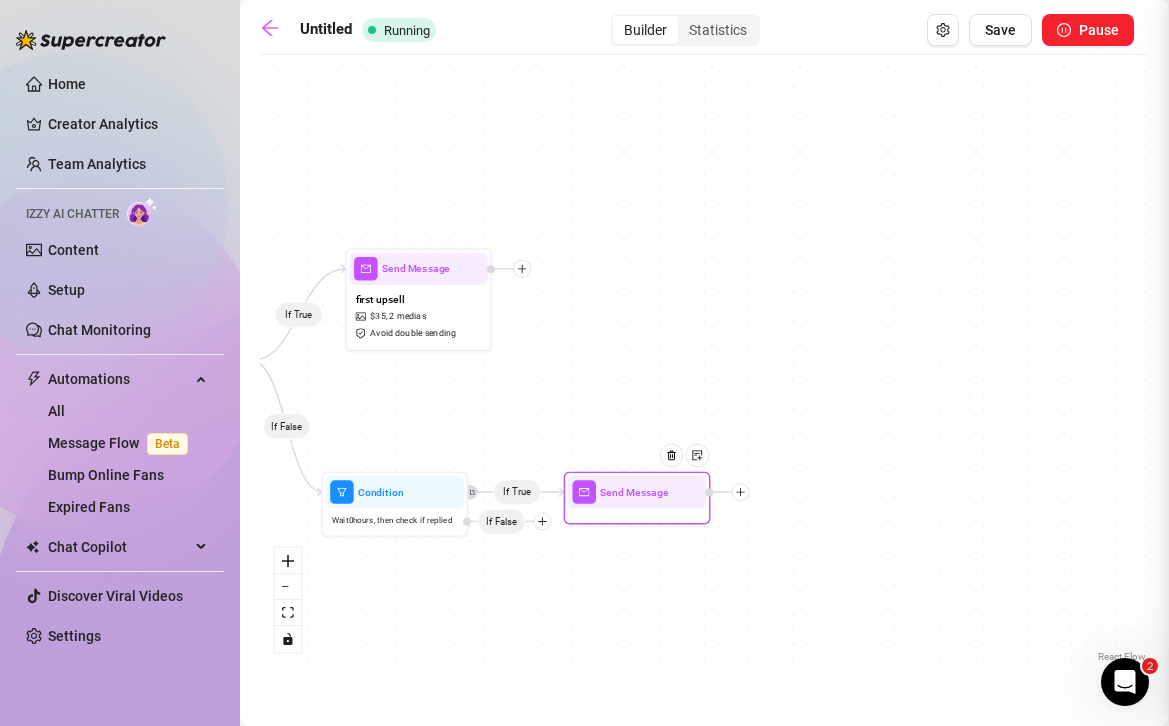 type on "Write your message here" 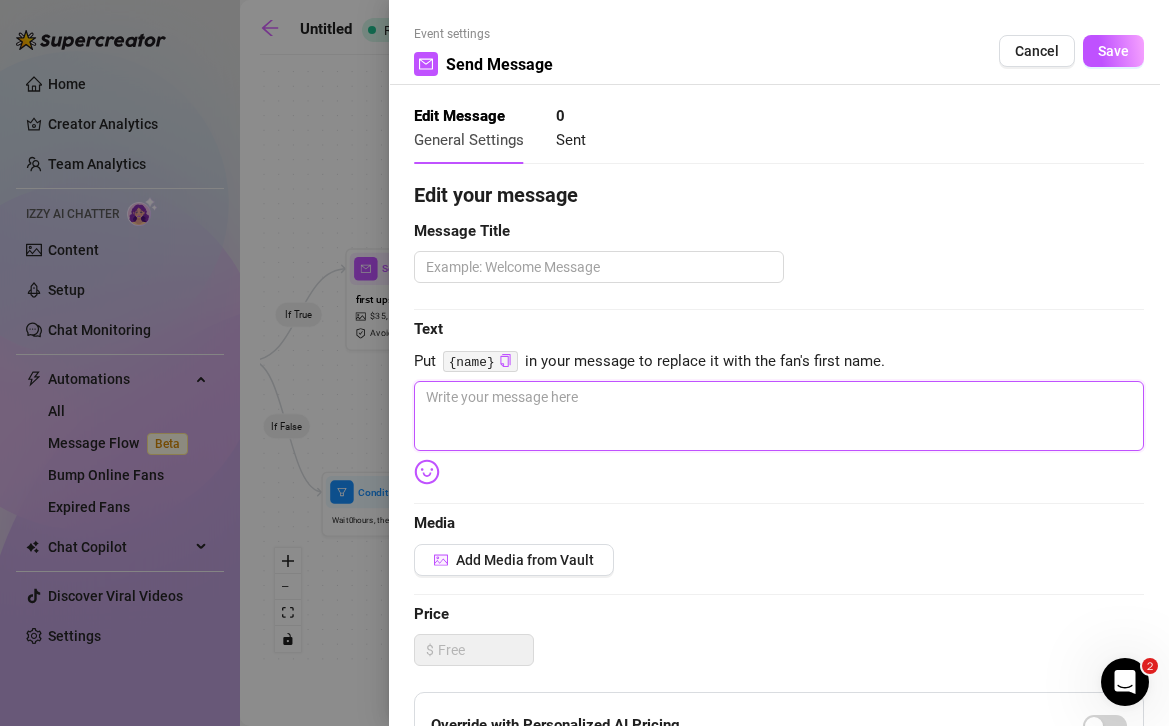 click at bounding box center [779, 416] 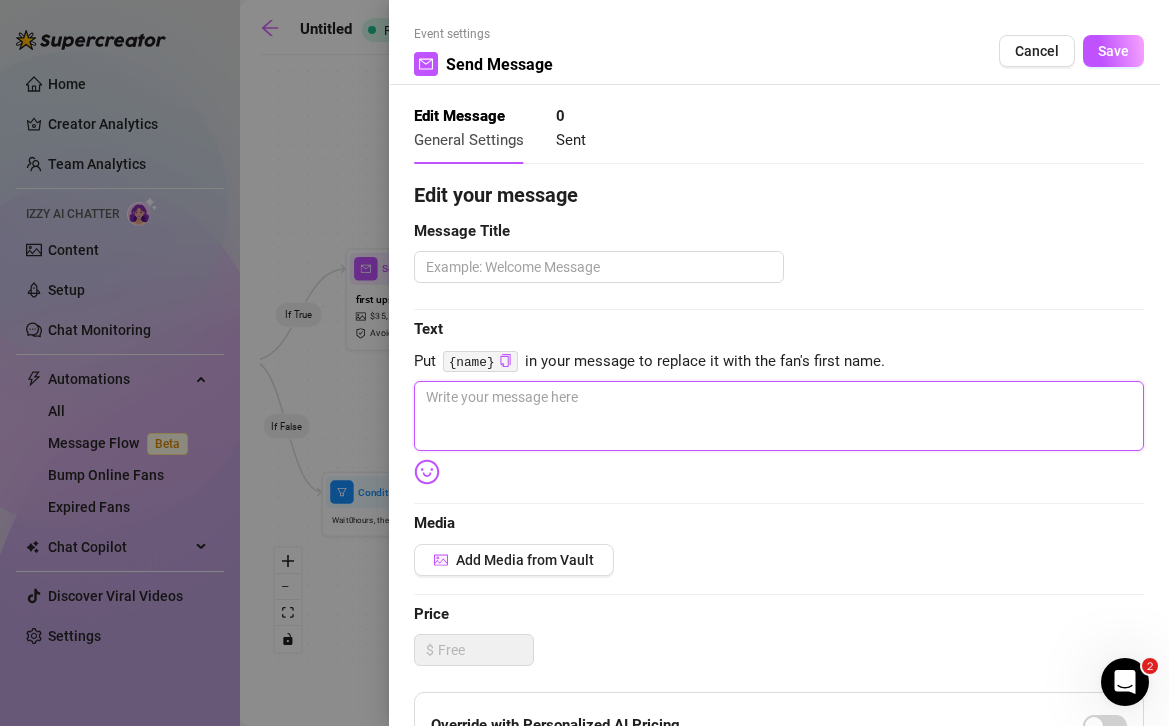 paste on "cute username! is that what i should call you?? 😅💕" 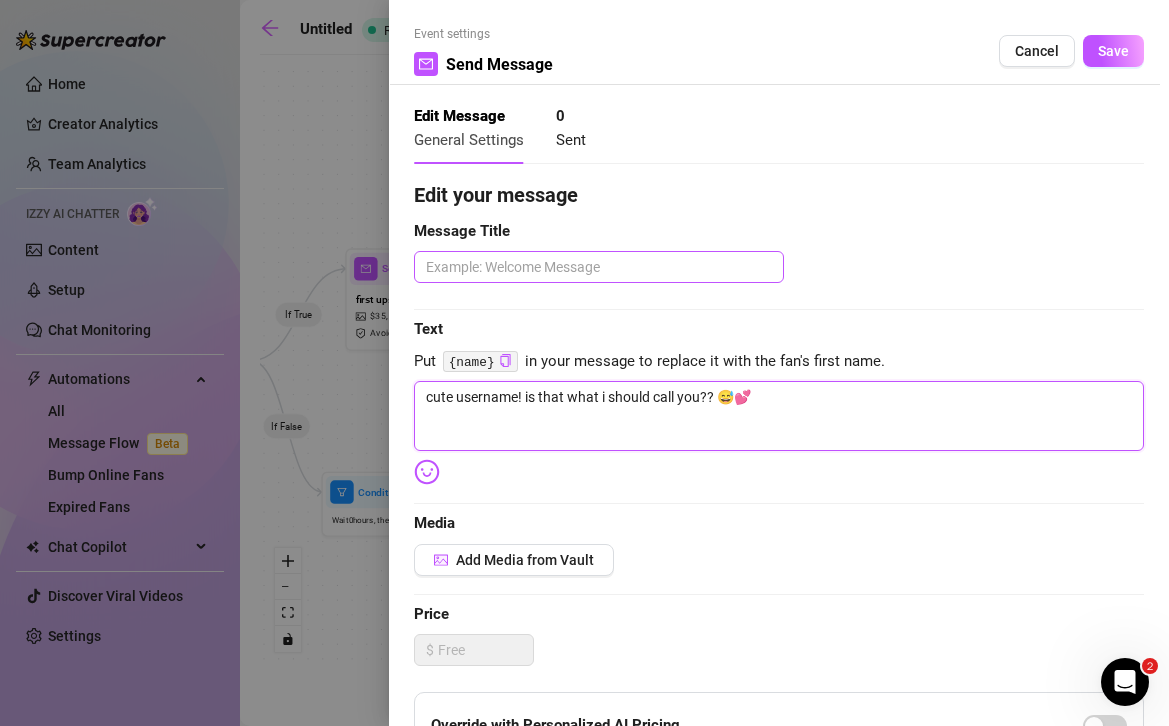 type on "cute username! is that what i should call you?? 😅💕" 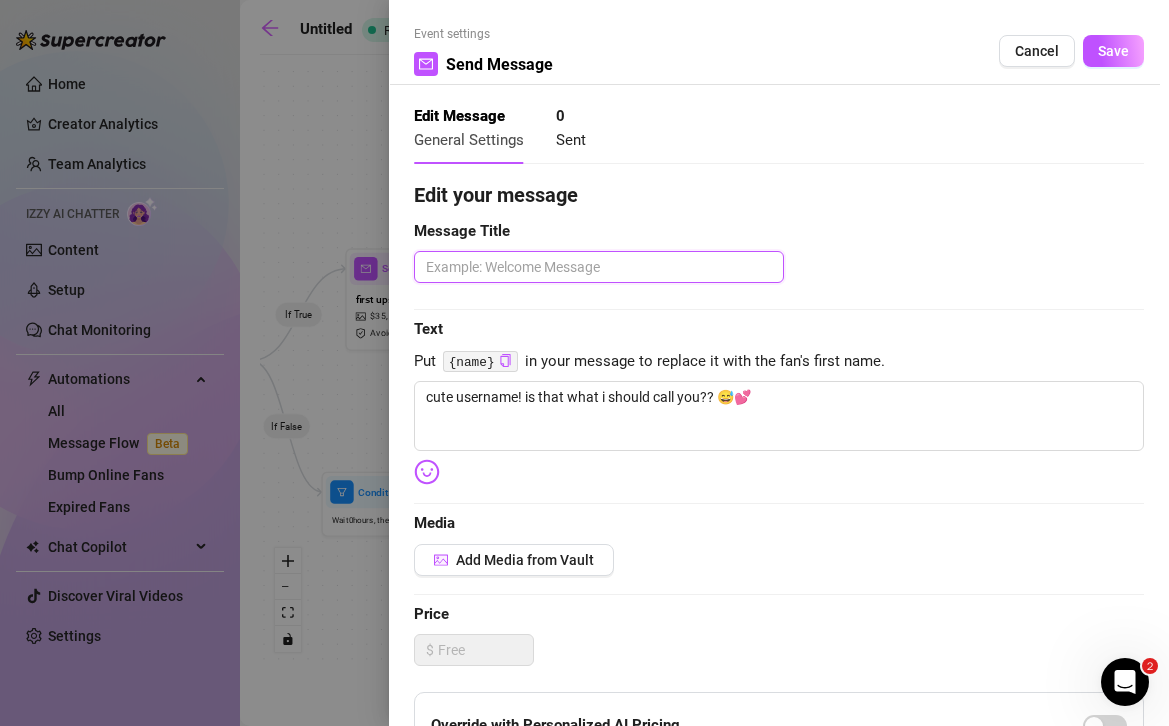 click at bounding box center (599, 267) 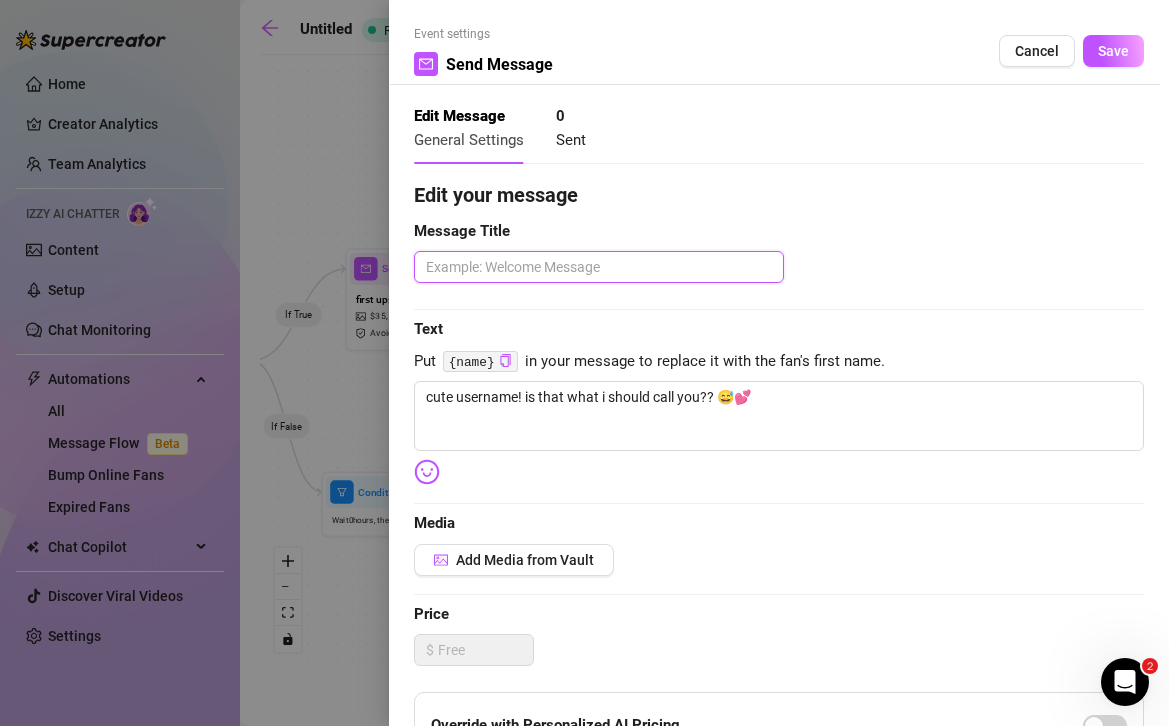 type 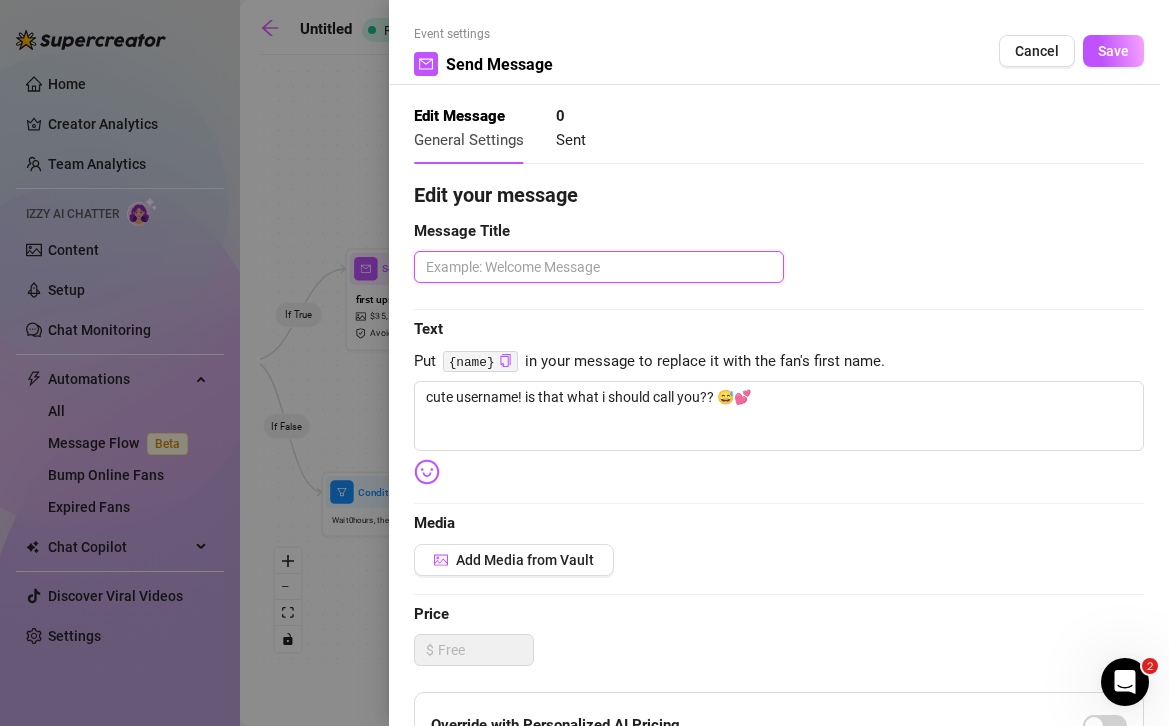 type on "i" 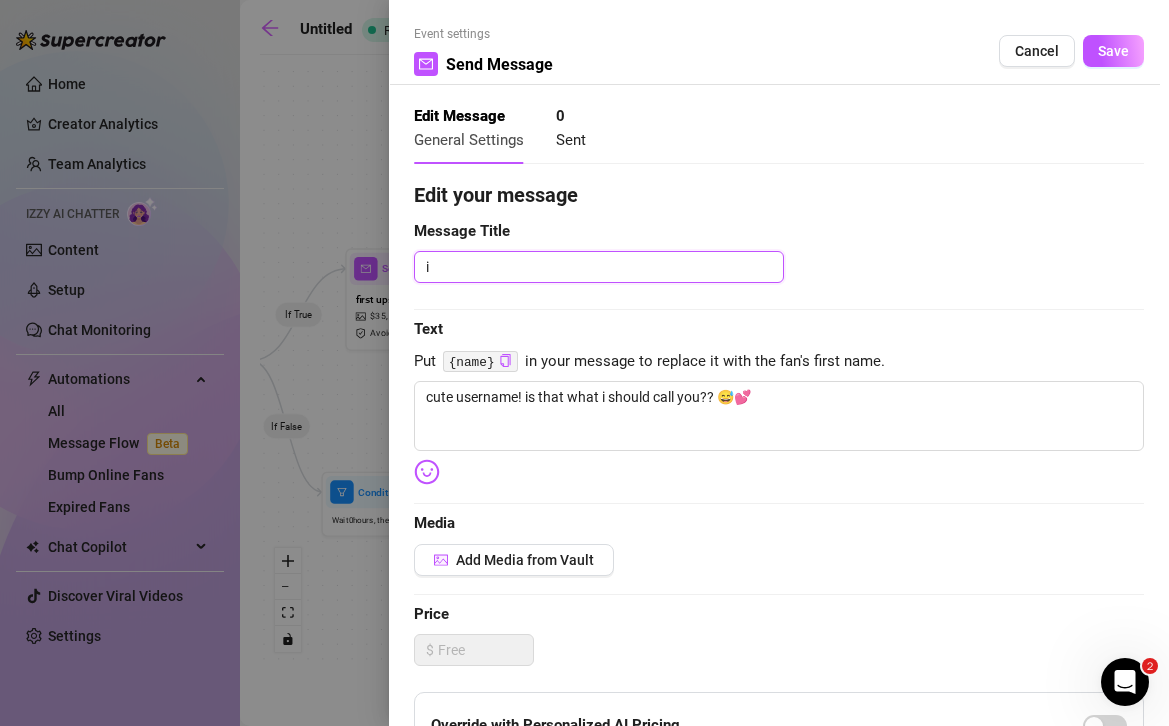 type 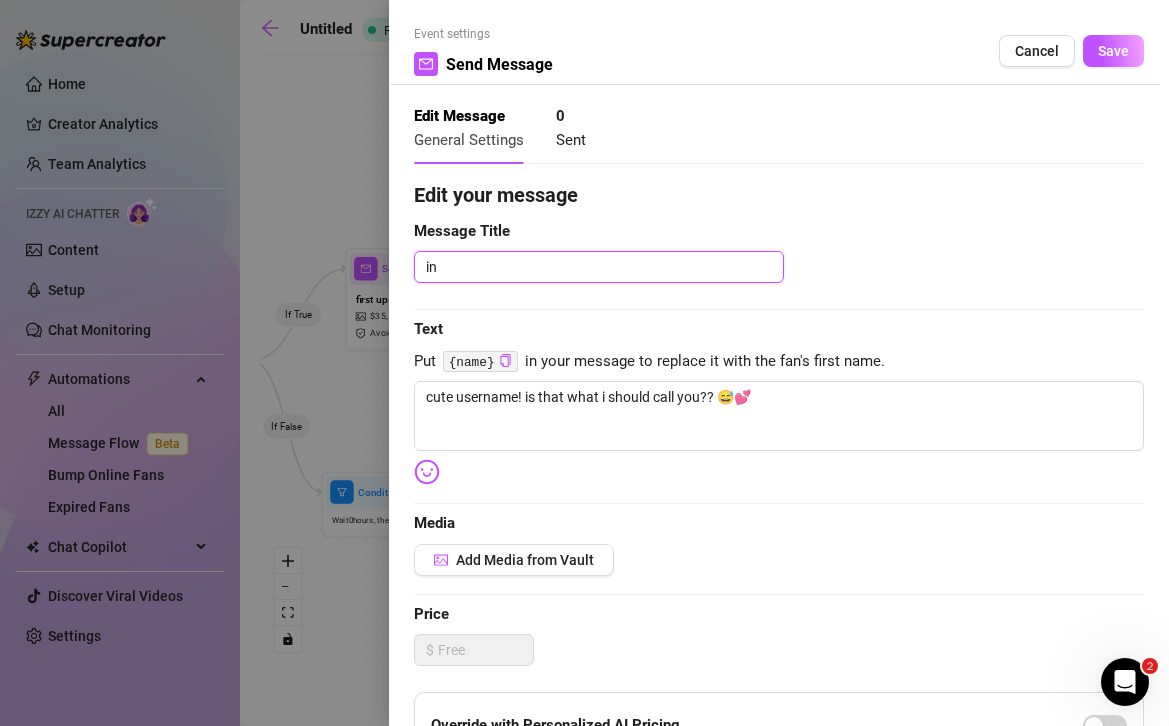 type 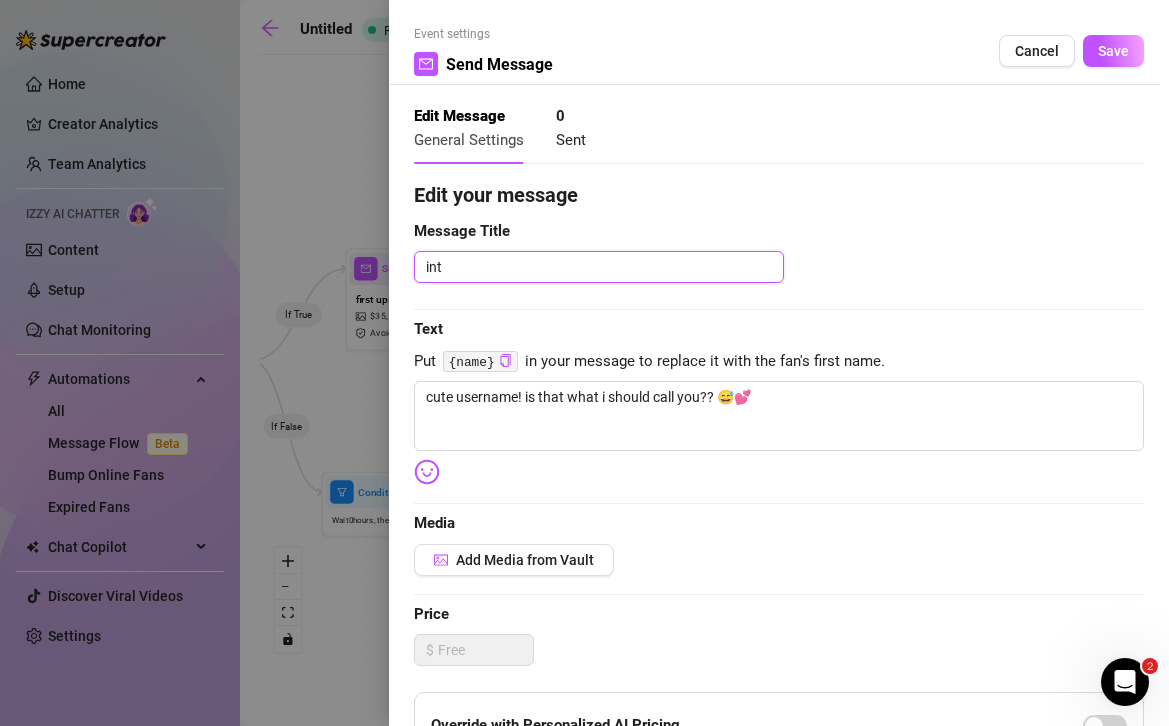 type 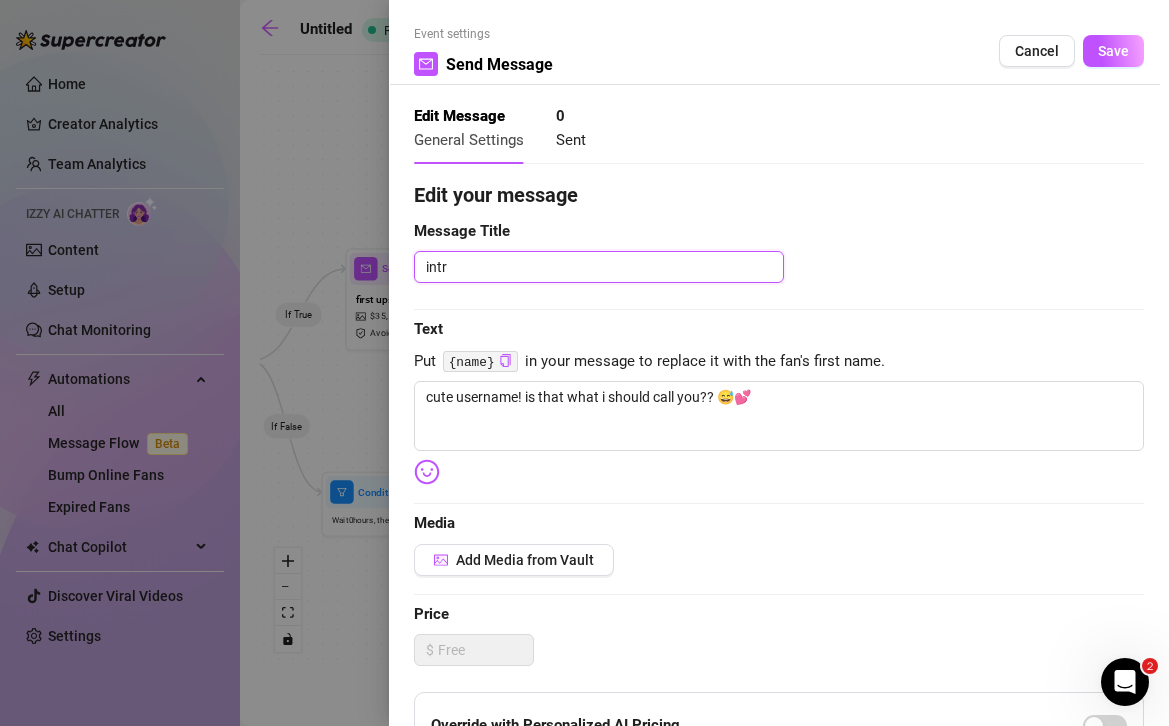 type 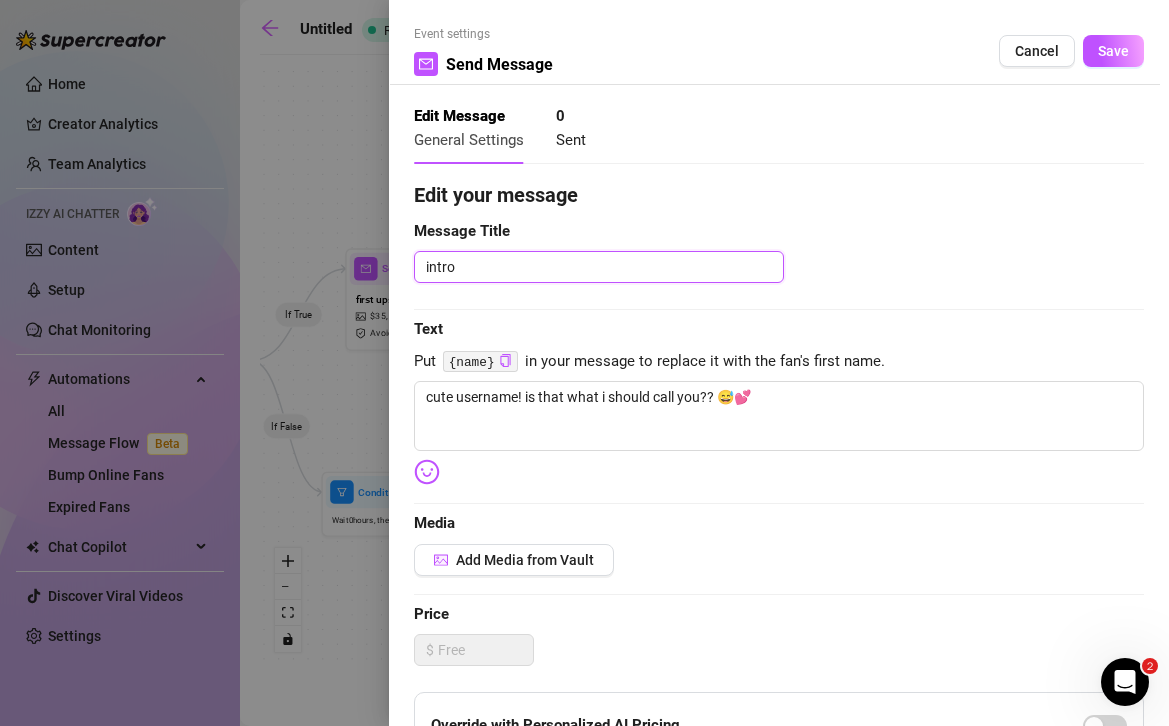 type on "intro" 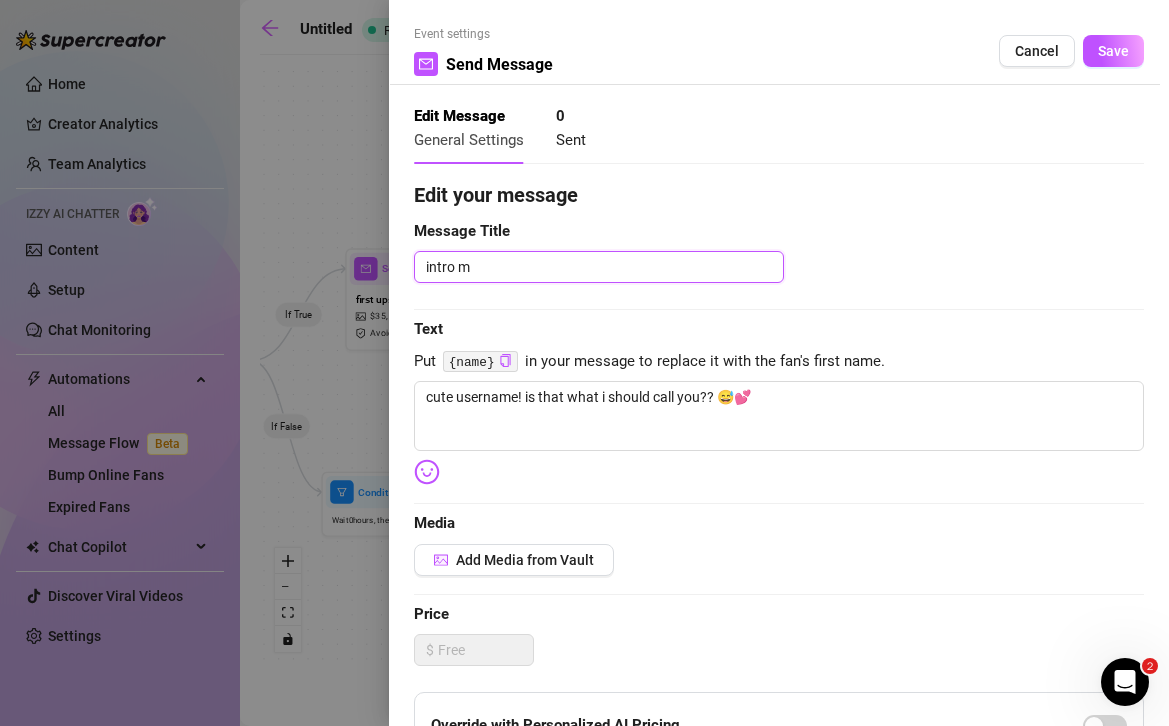 type 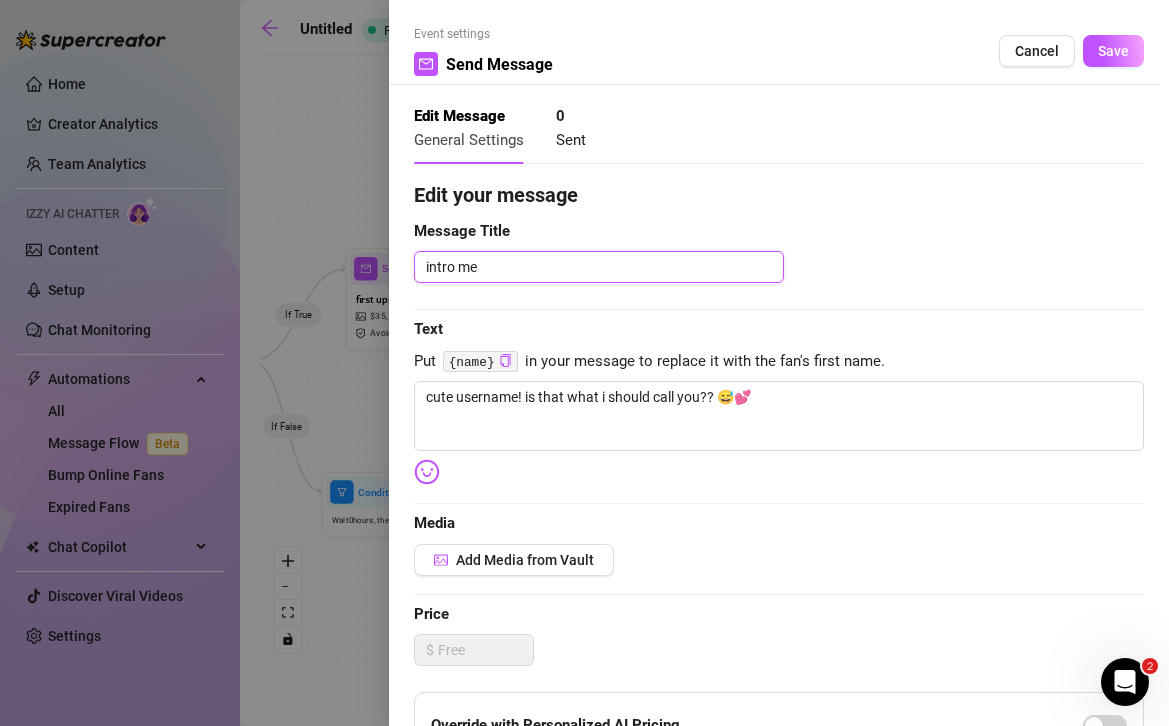 type 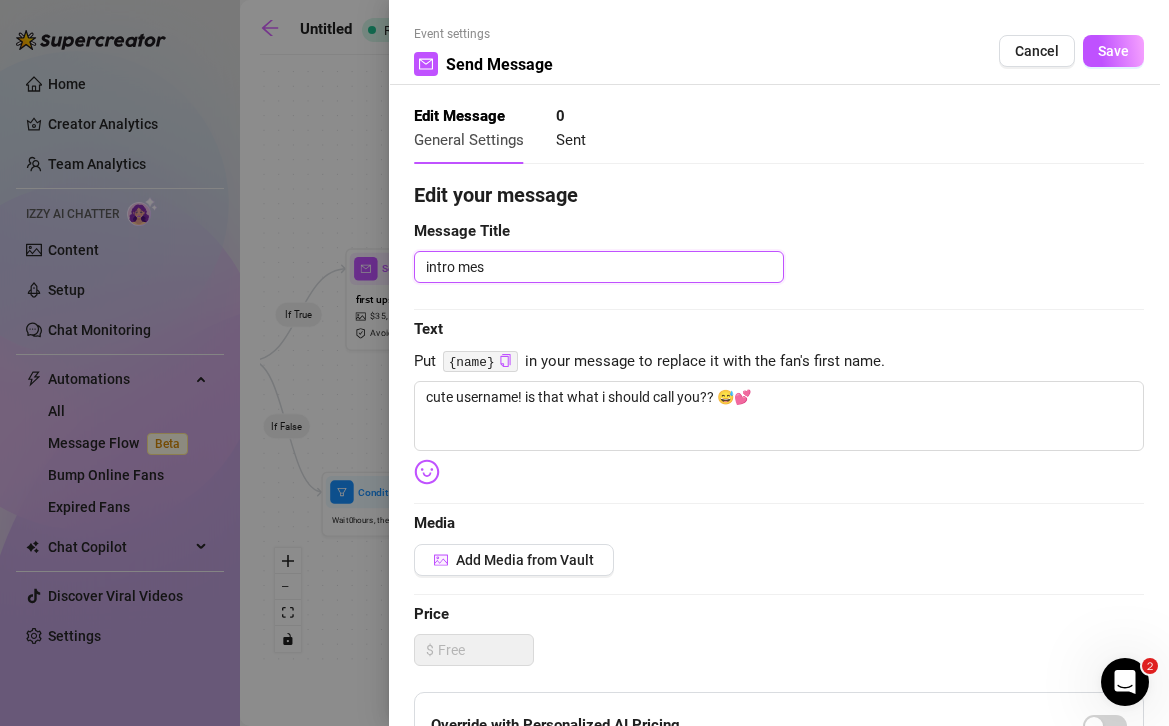 type 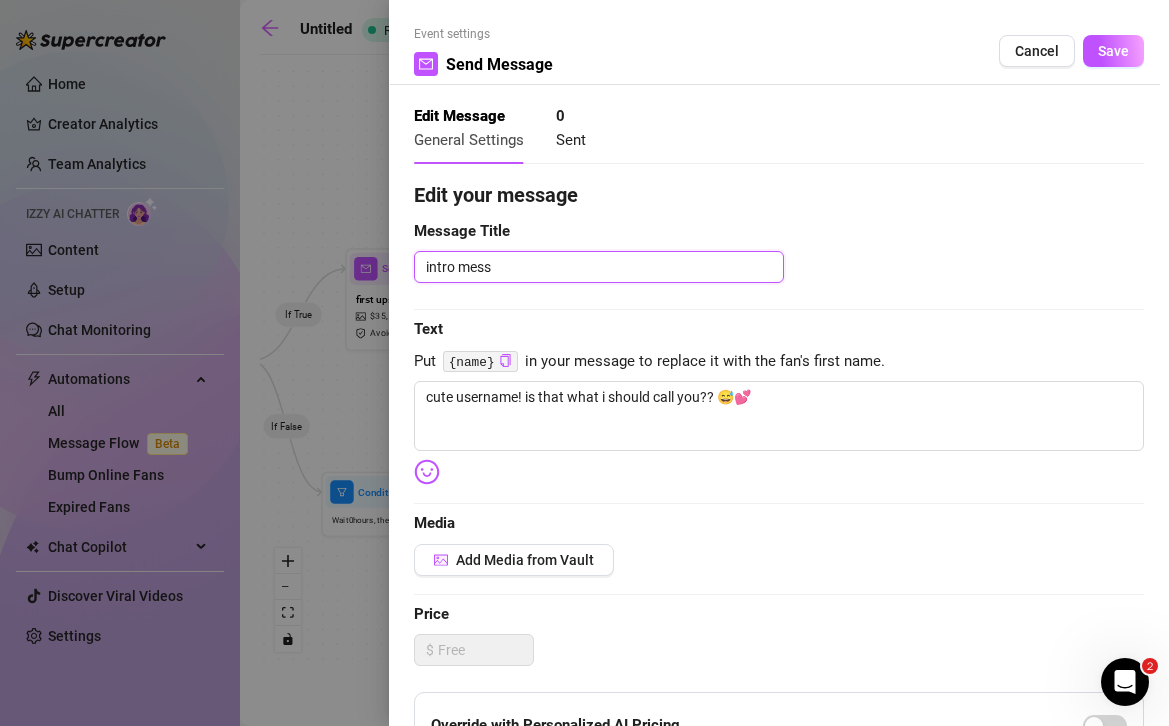 type 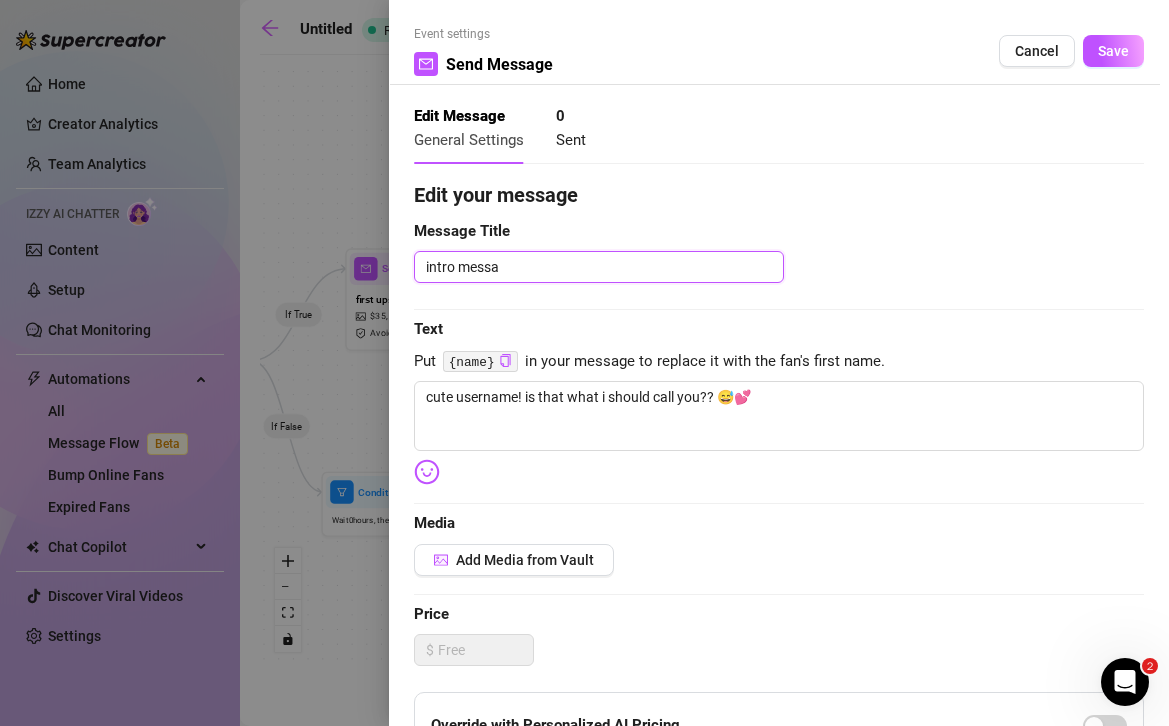 type 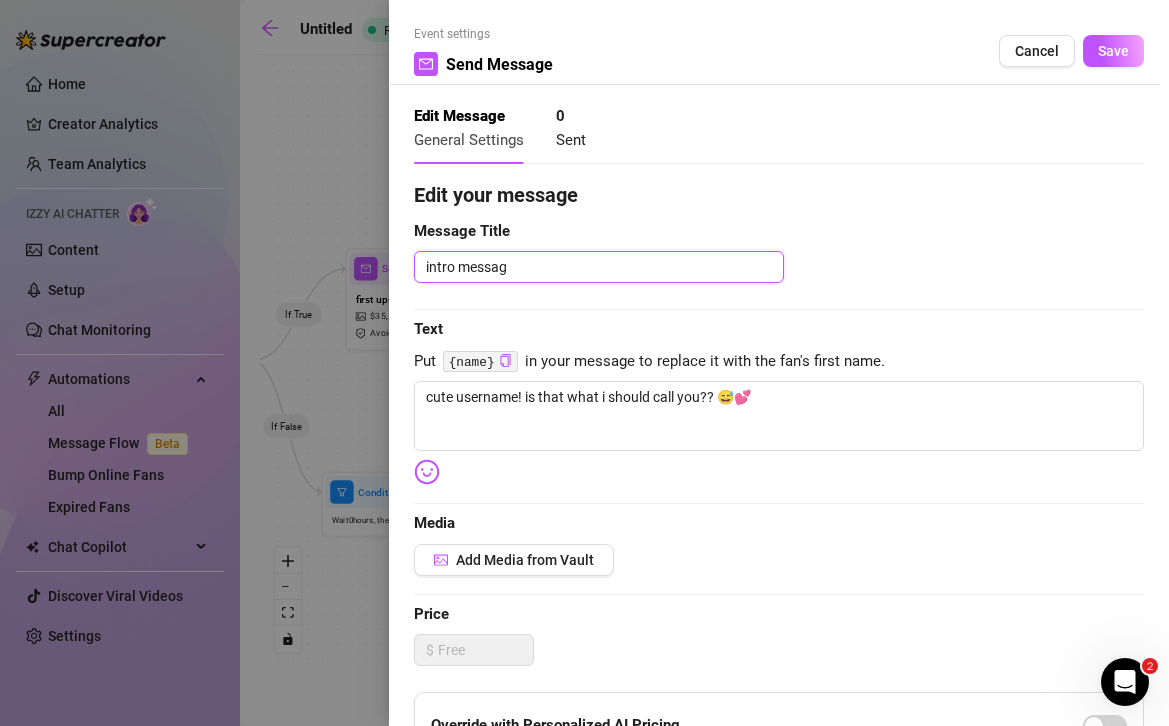 type 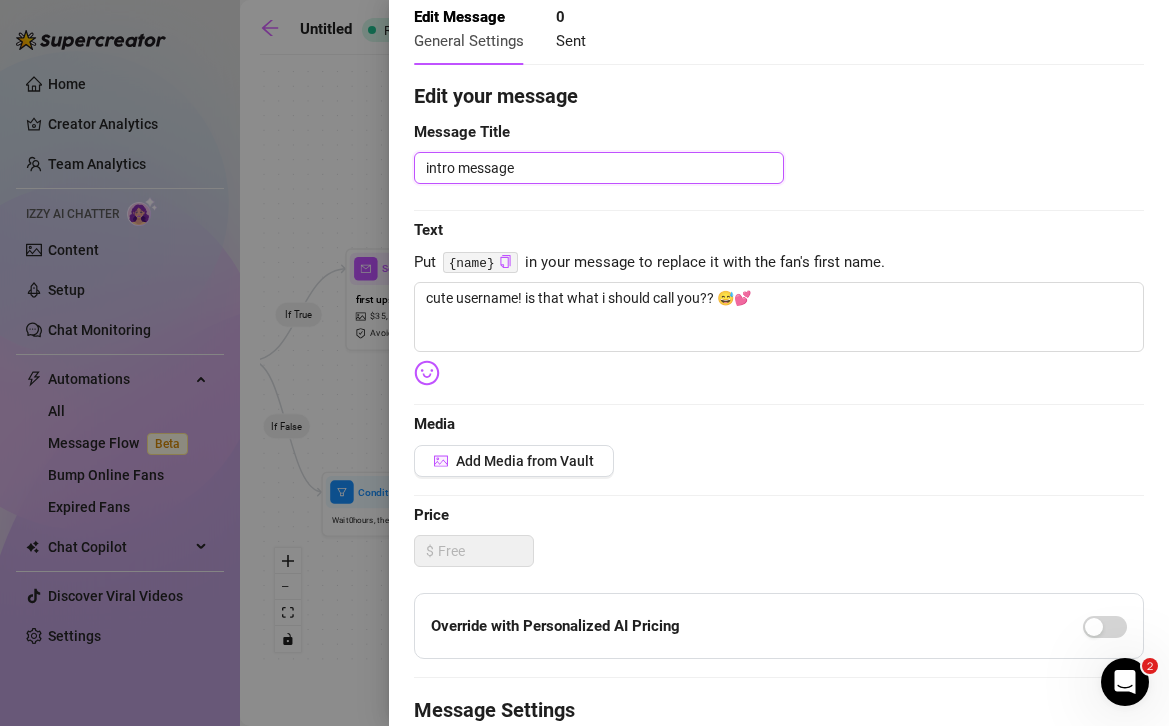 scroll, scrollTop: 404, scrollLeft: 0, axis: vertical 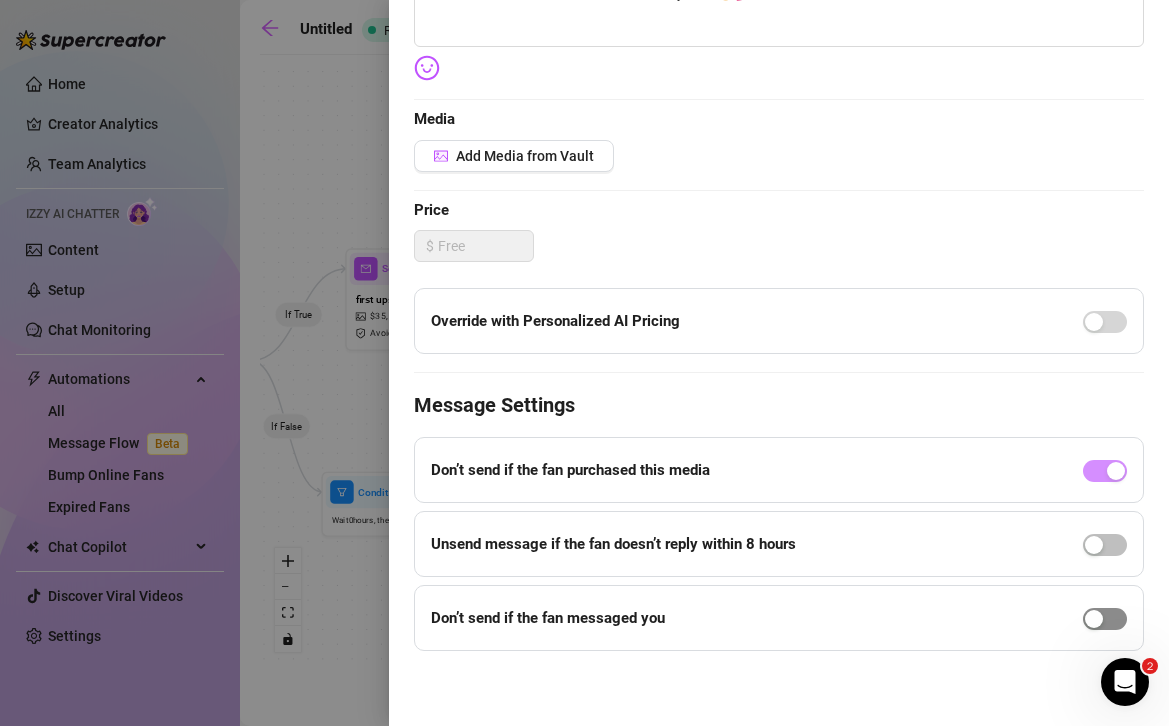 type on "intro message" 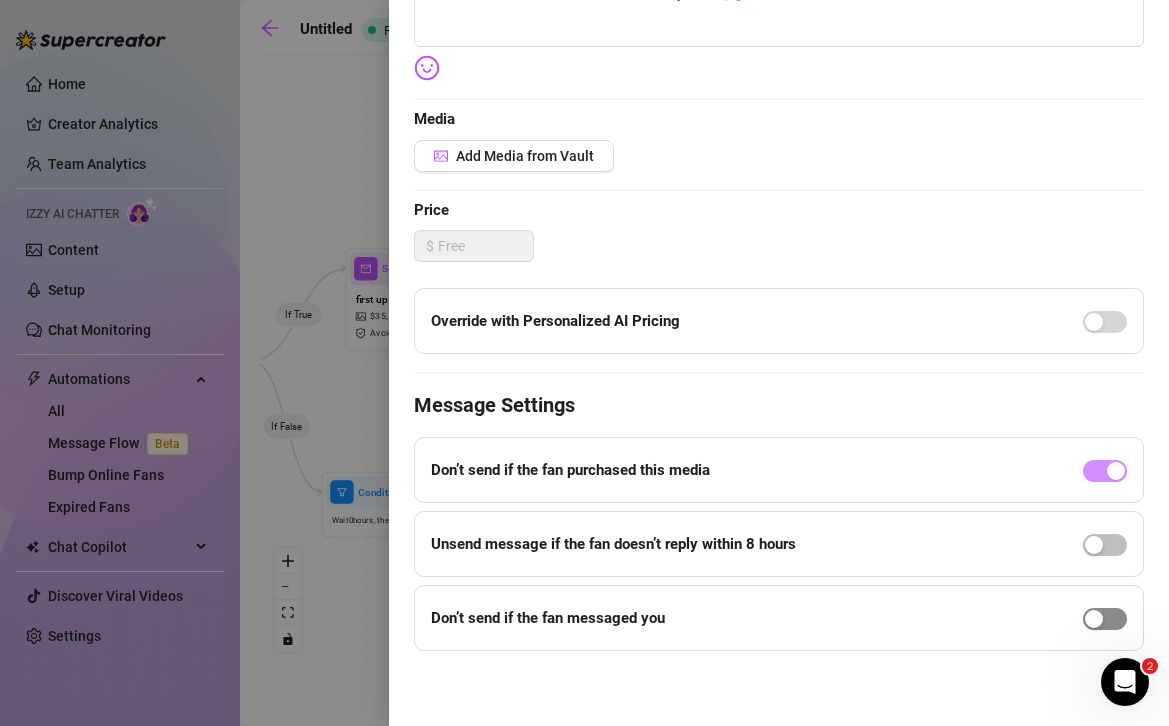 click at bounding box center [1105, 619] 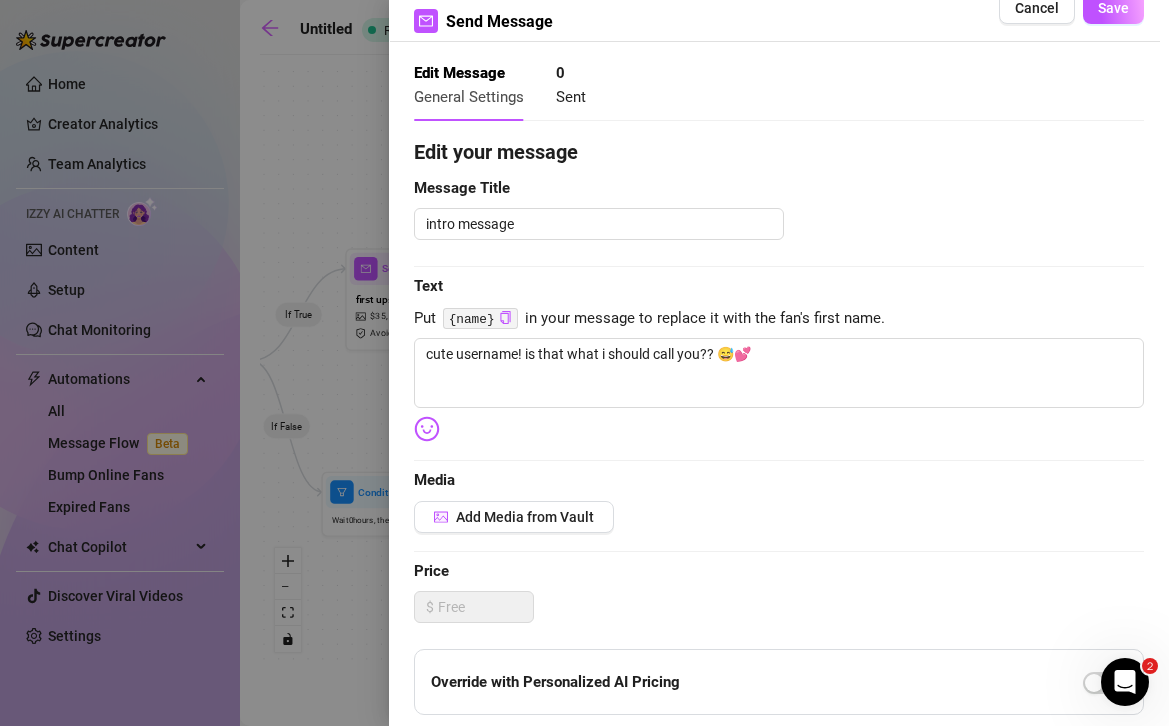 scroll, scrollTop: 0, scrollLeft: 0, axis: both 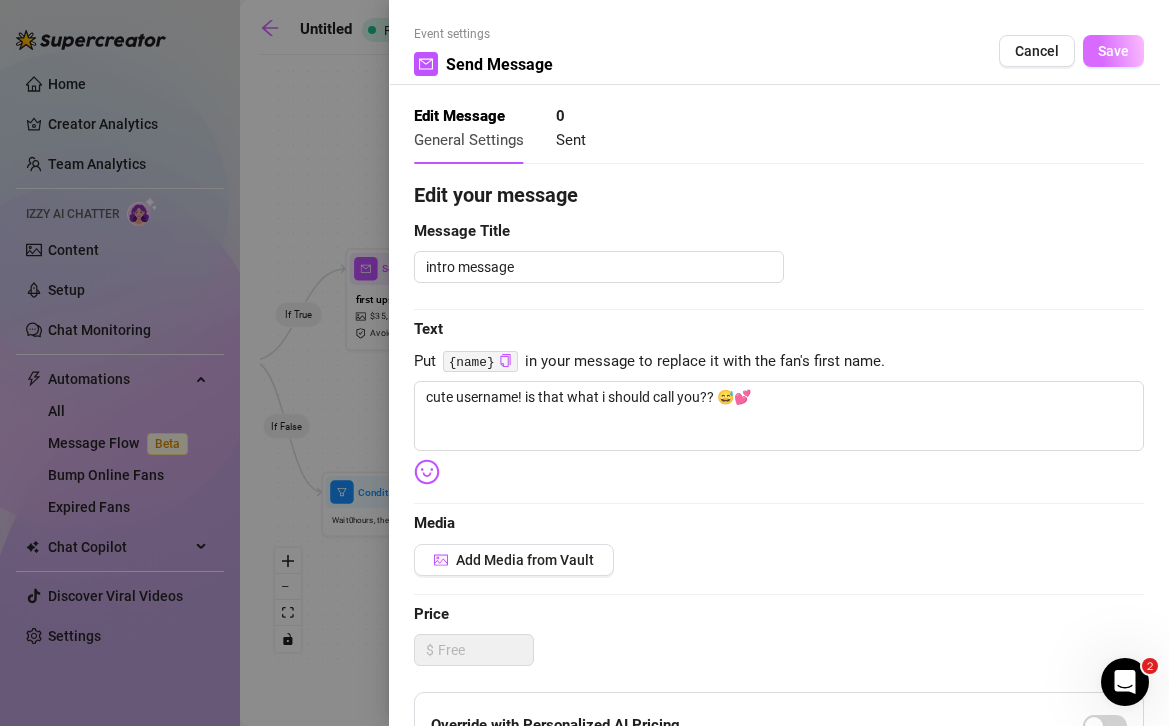 click on "Save" at bounding box center (1113, 51) 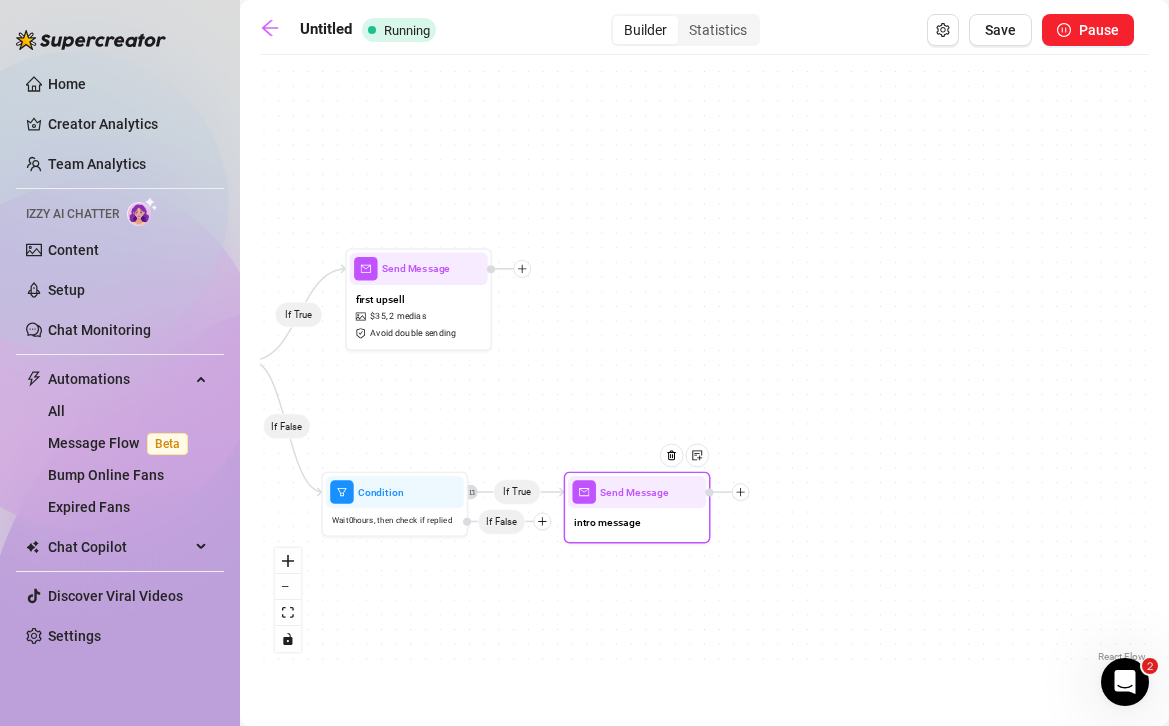 click at bounding box center [741, 492] 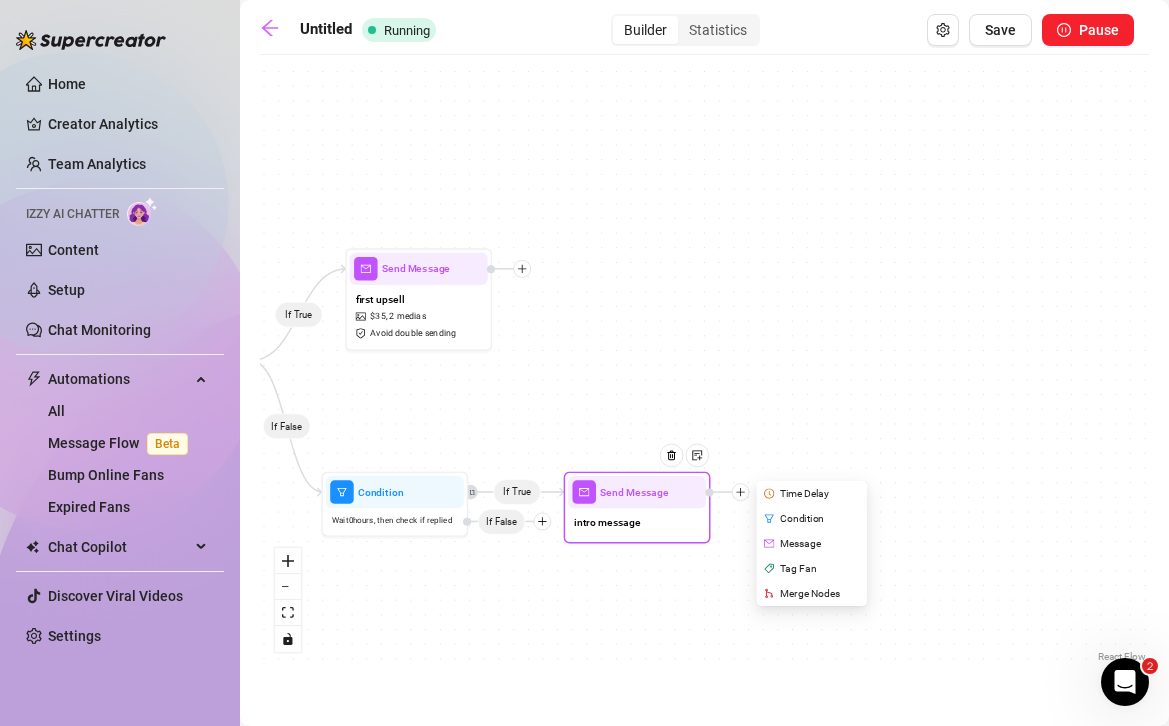 click on "Time Delay" at bounding box center (813, 493) 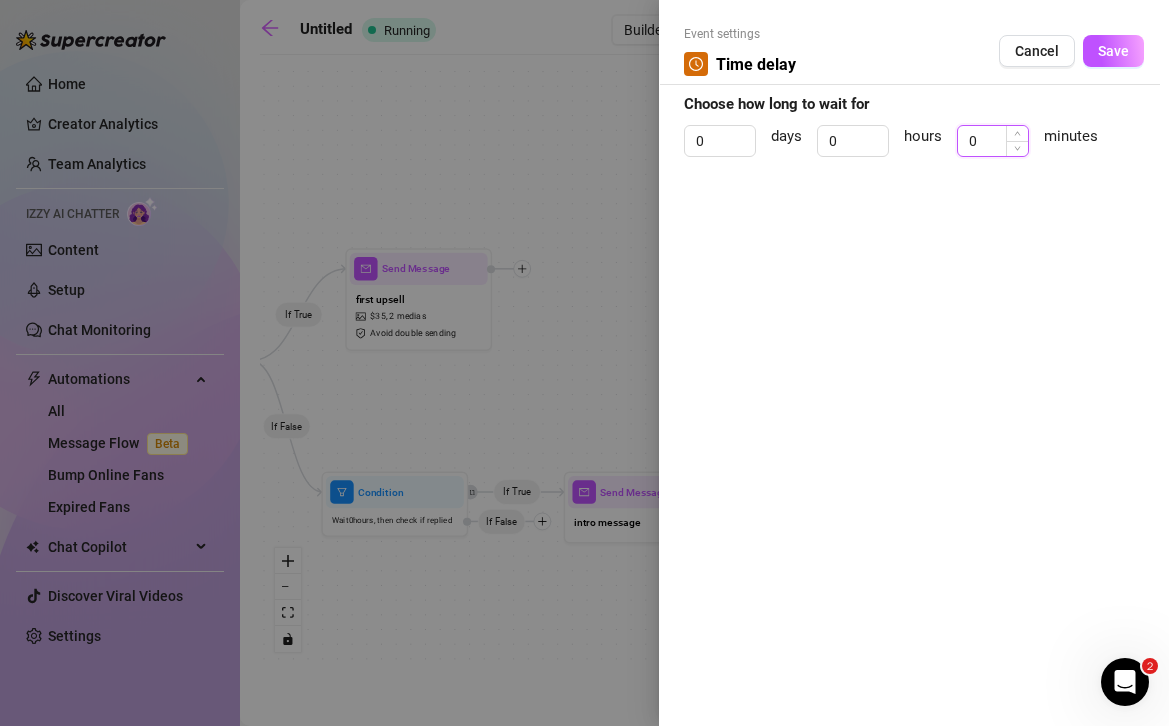 type on "1" 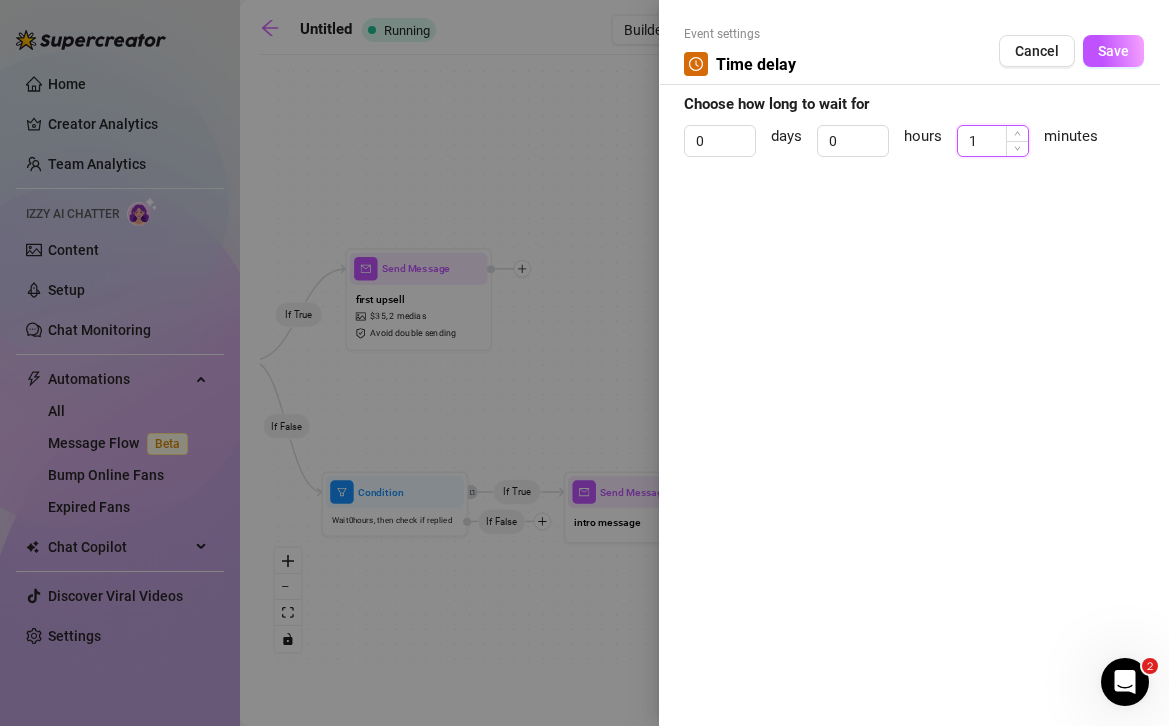 click at bounding box center (1017, 133) 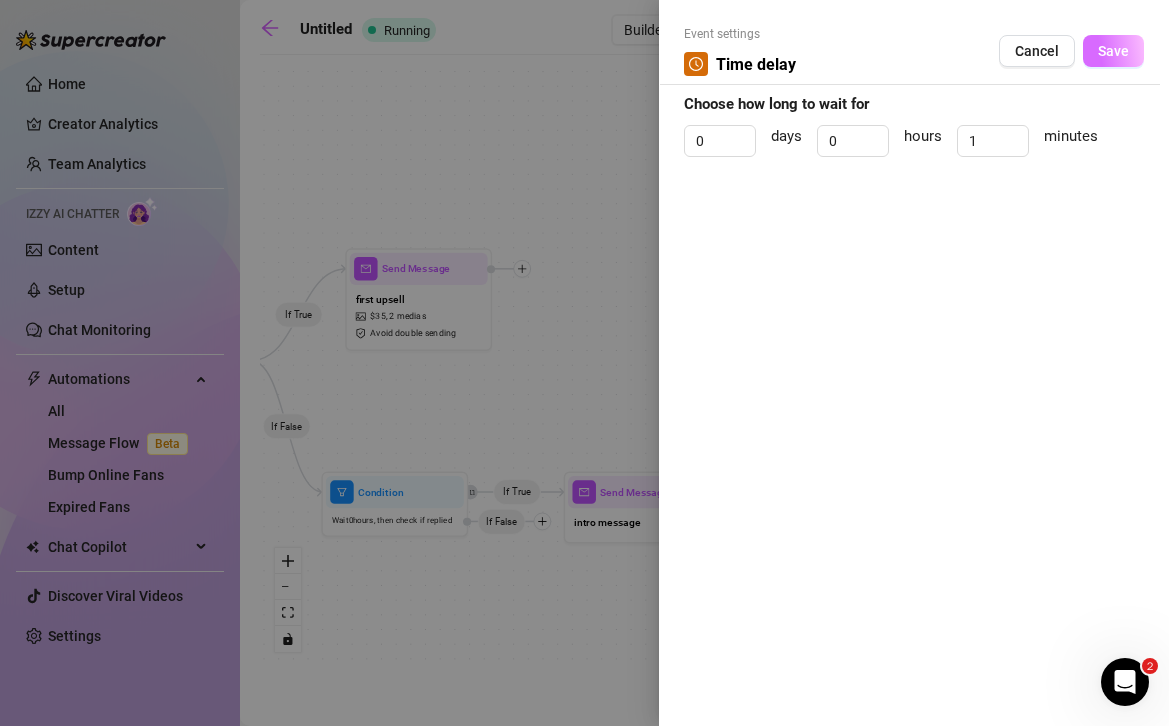 click on "Save" at bounding box center [1113, 51] 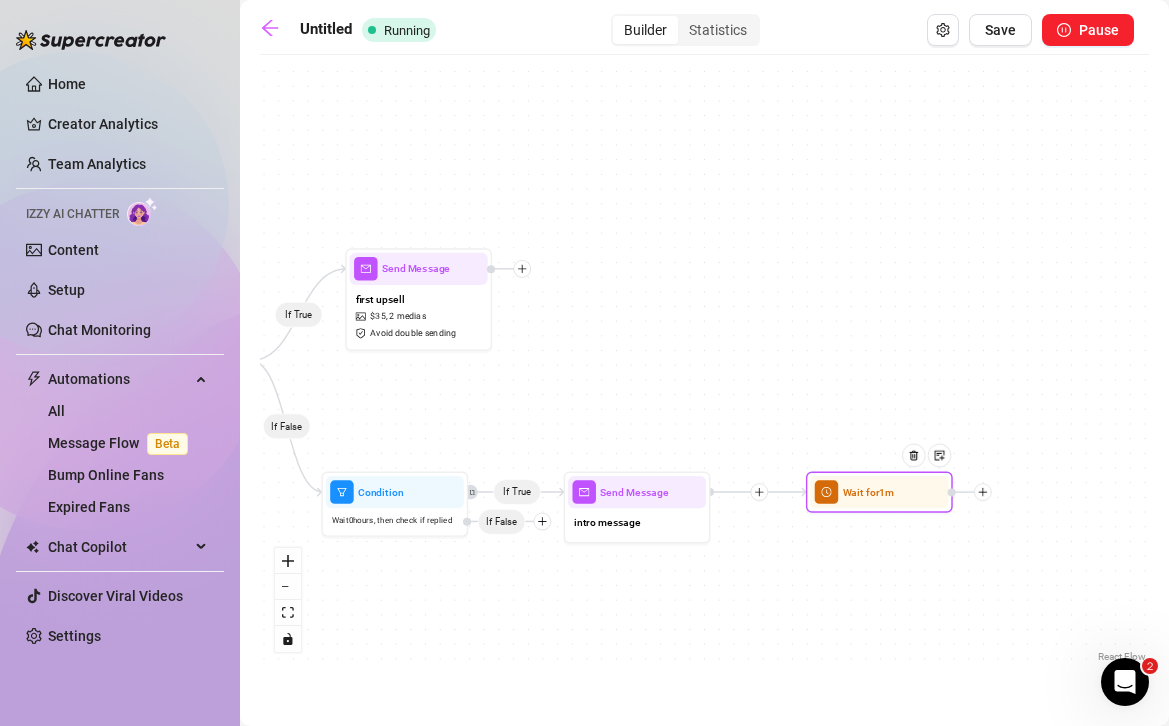 click at bounding box center (983, 492) 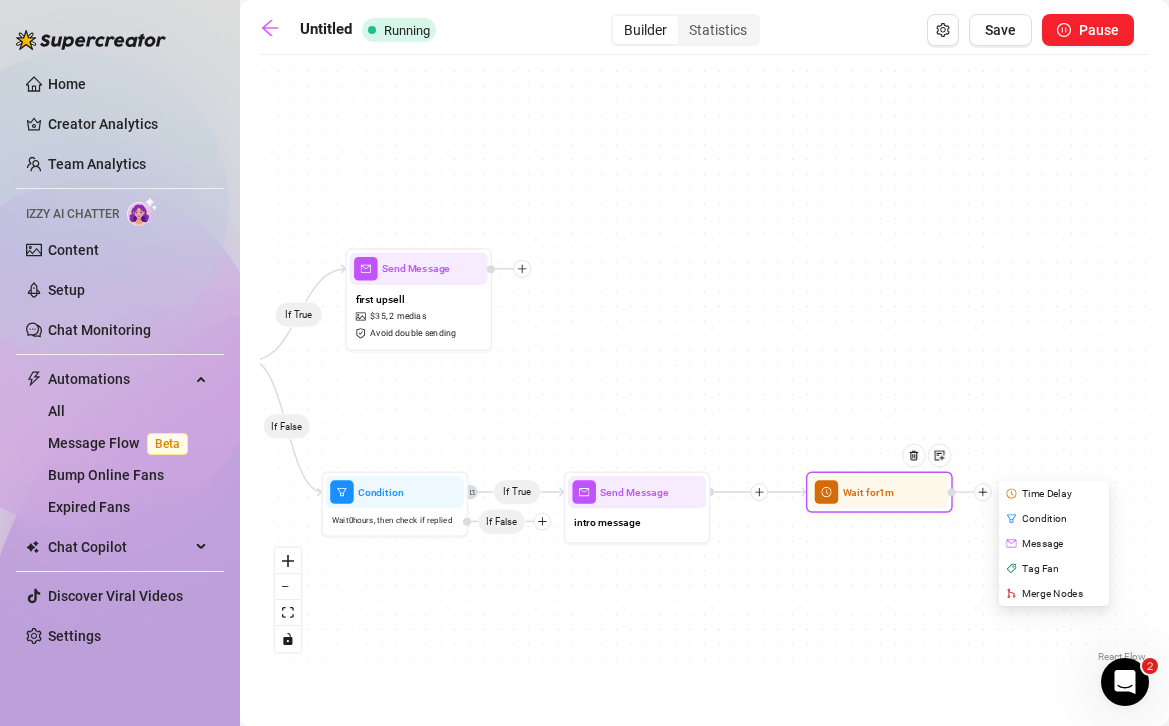 click on "Message" at bounding box center (1055, 543) 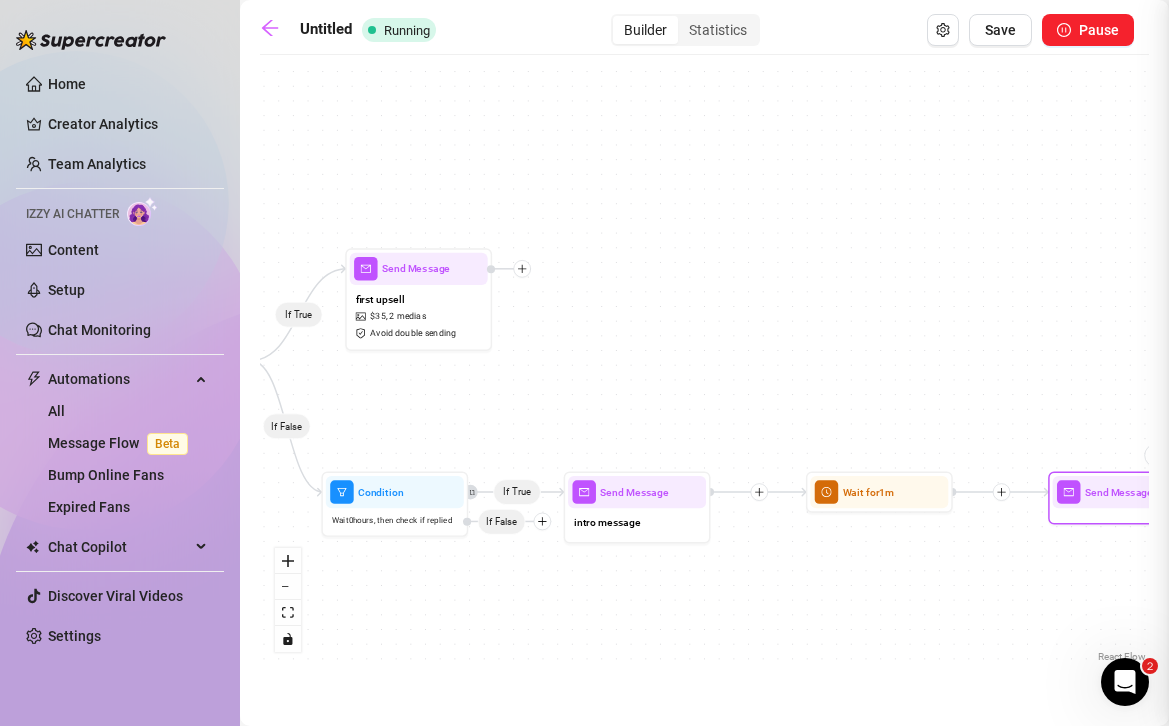 type on "Write your message here" 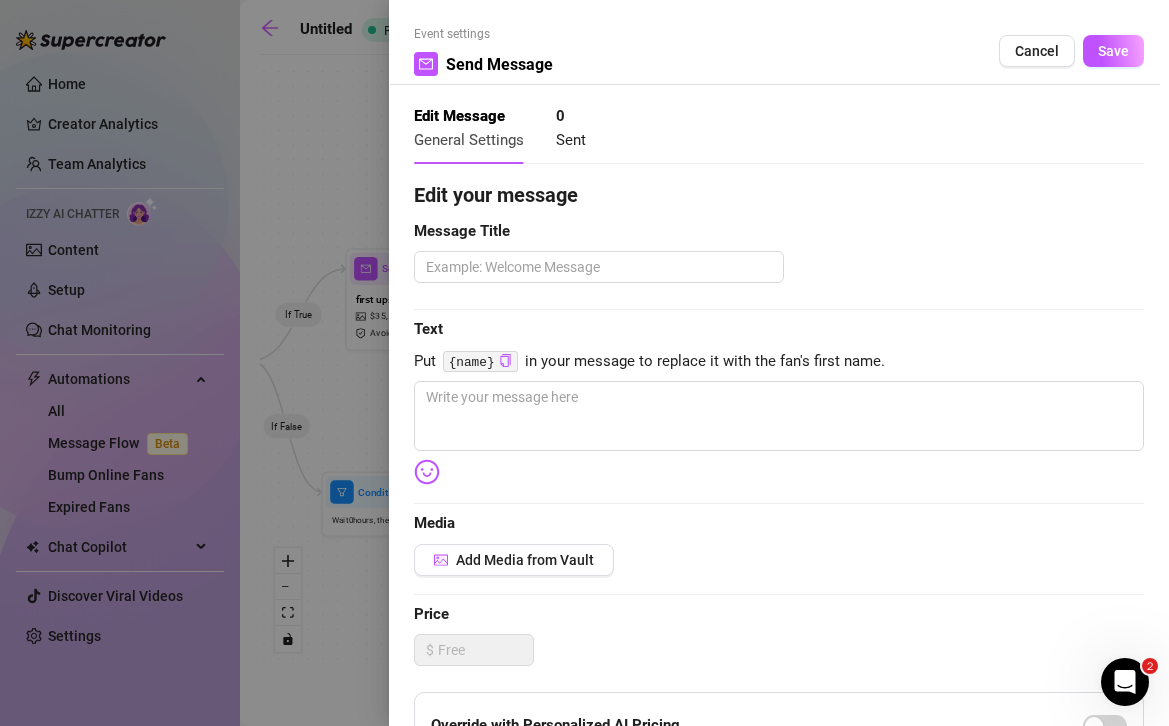 click on "Edit your message Message Title Text Put   {name}   in your message to replace it with the fan's first name. Media Add Media from Vault Price $ Override with Personalized AI Pricing Message Settings Don’t send if the fan purchased this media Unsend message if the fan doesn’t reply within 8 hours Don’t send if the fan messaged you" at bounding box center [779, 617] 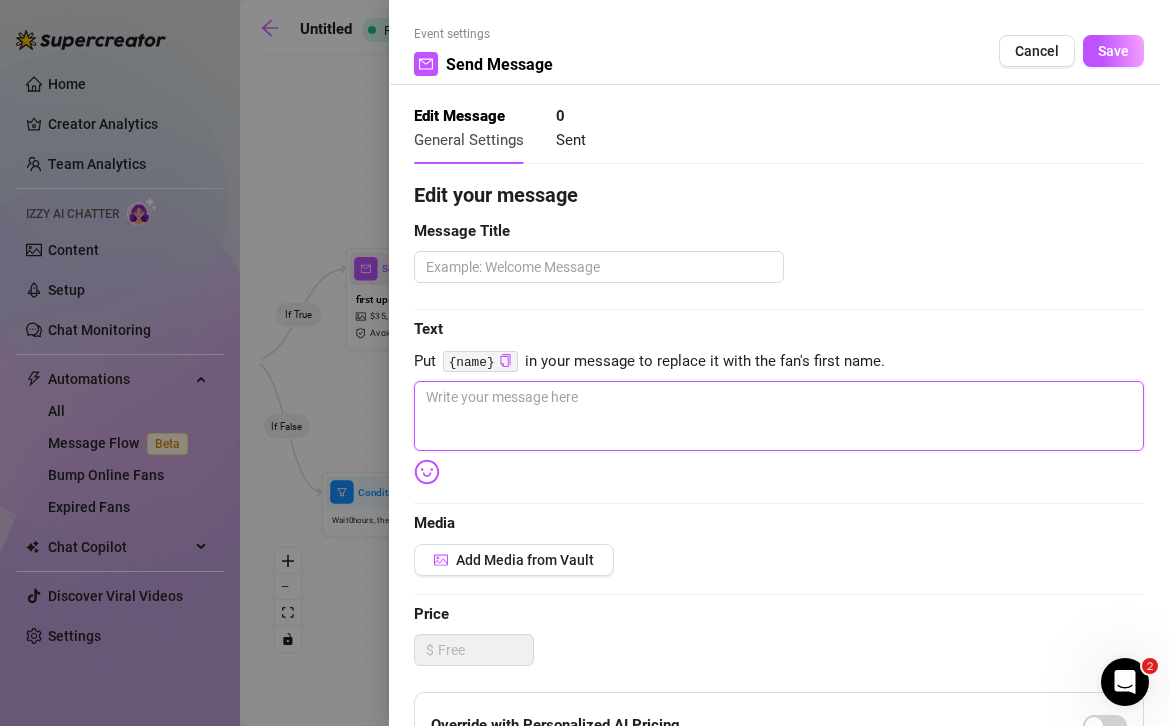 click at bounding box center (779, 416) 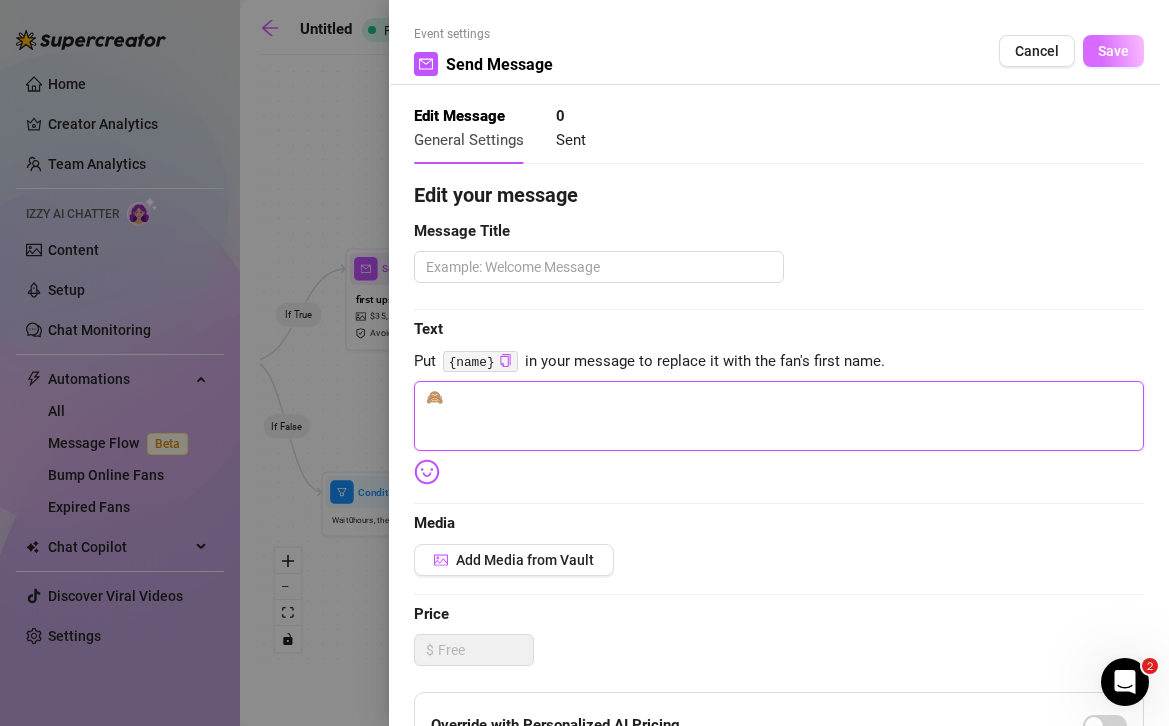 type on "🙈" 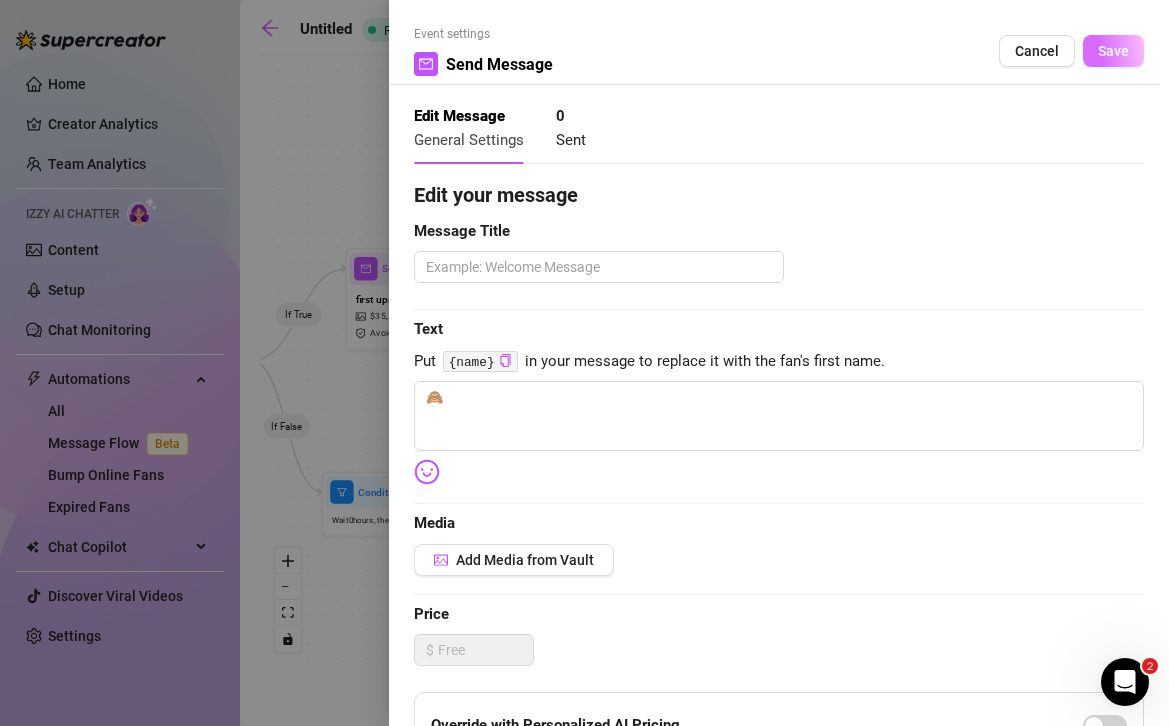 click on "Save" at bounding box center [1113, 51] 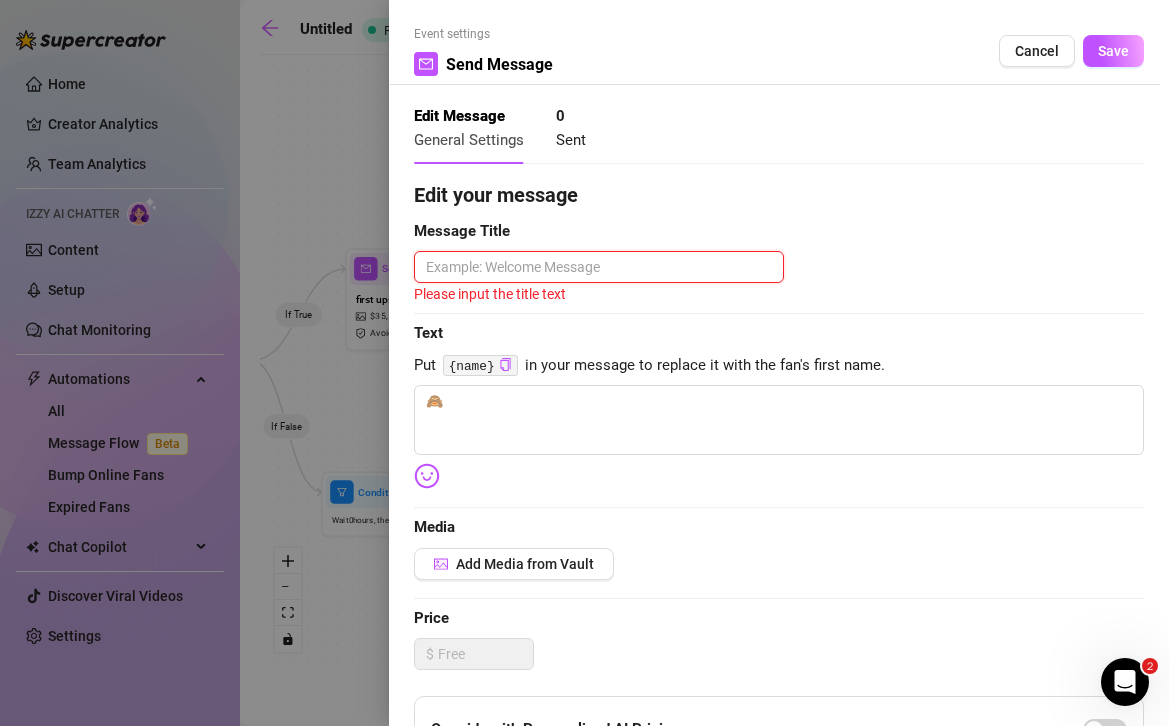 click at bounding box center [599, 267] 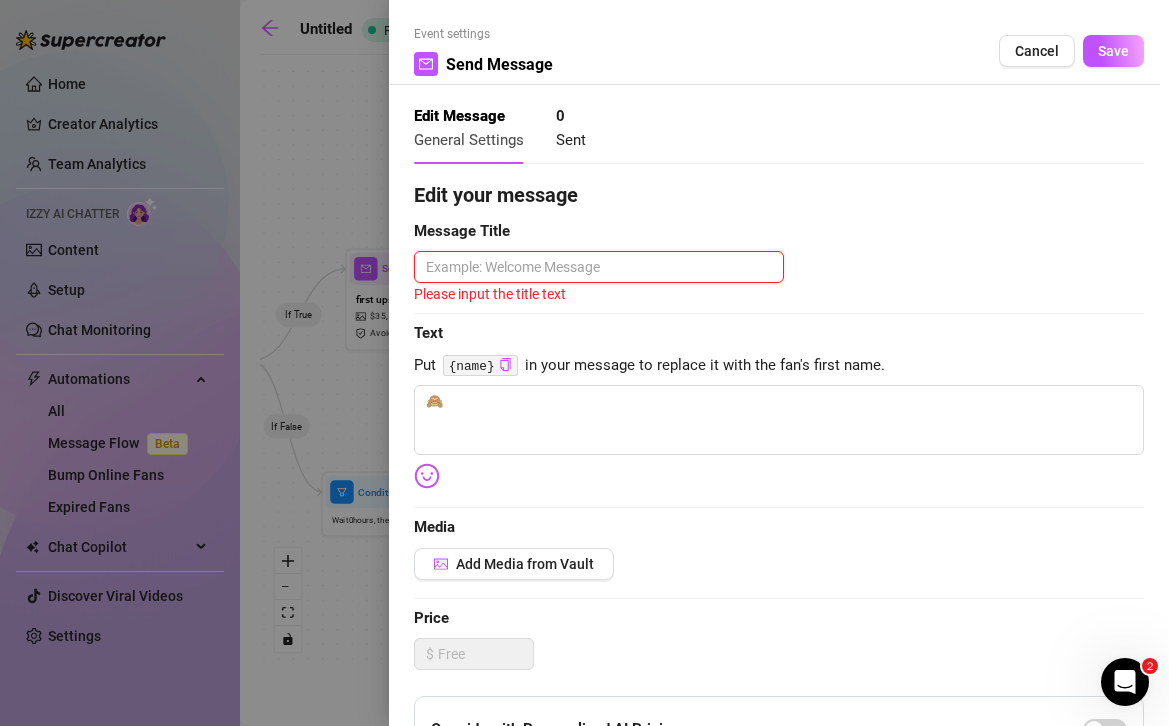 type 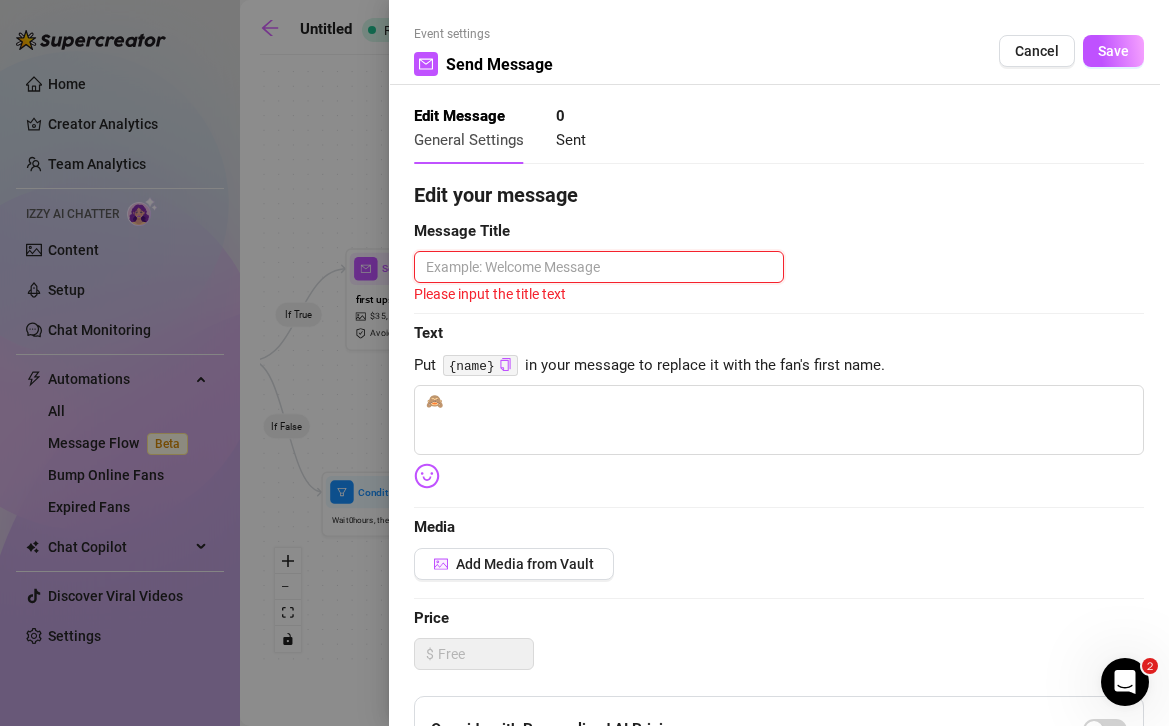 type on "e" 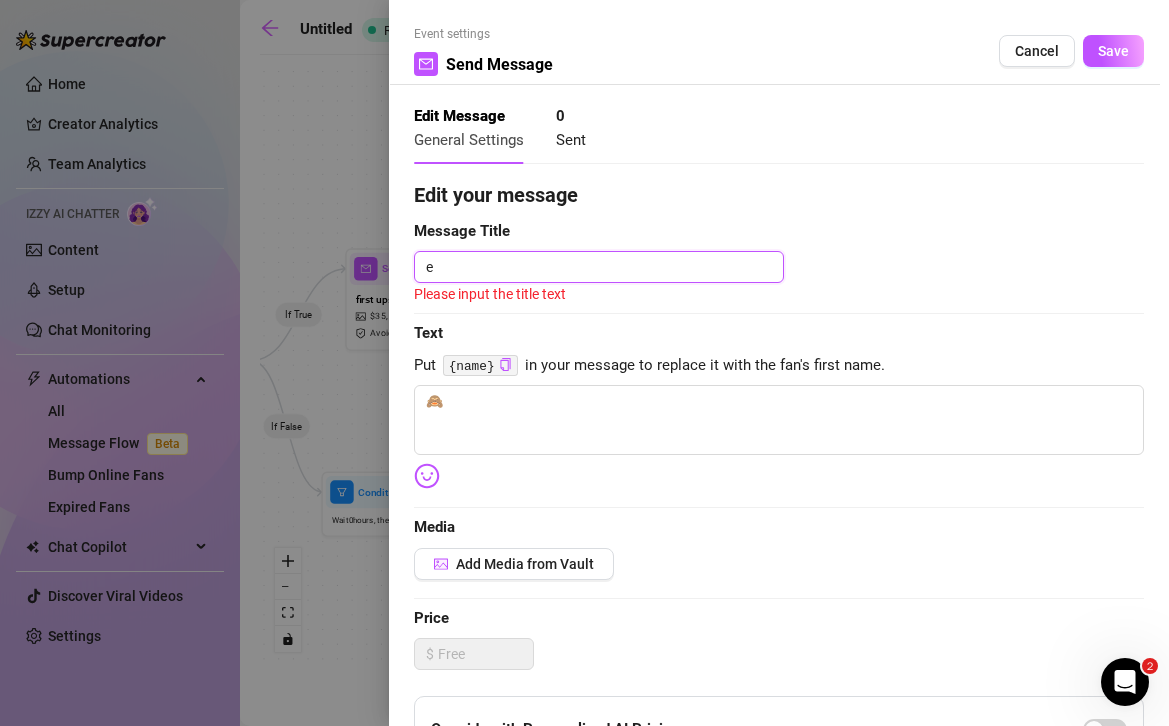 type 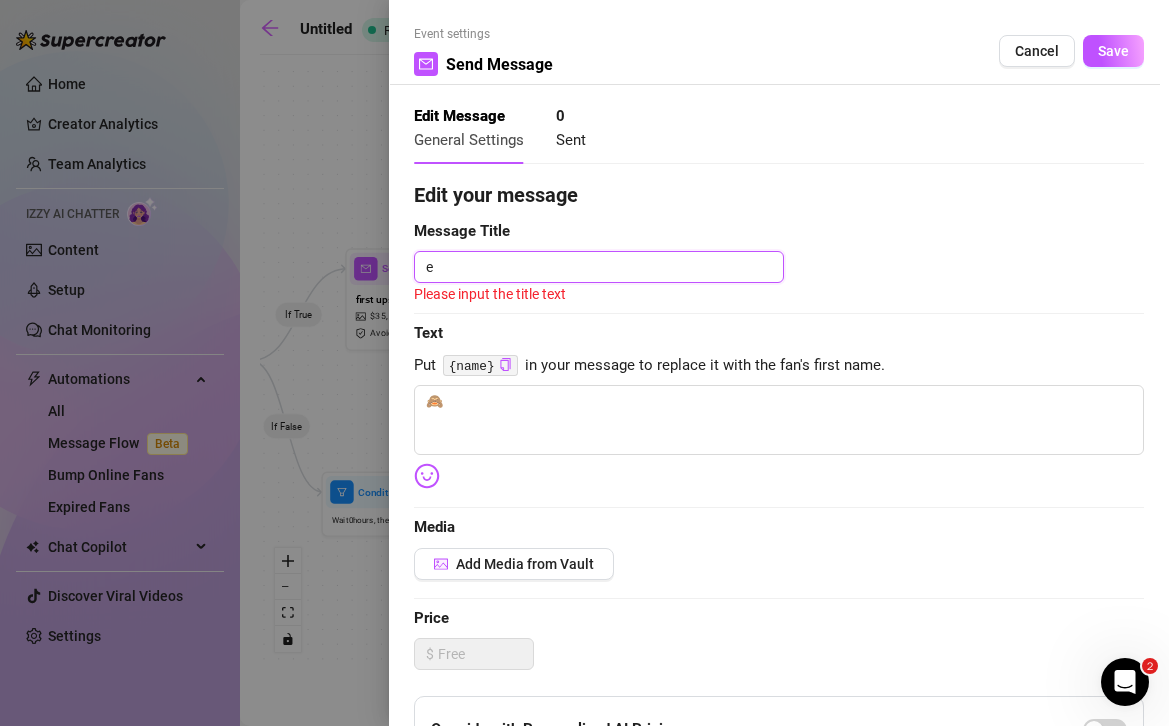 type on "em" 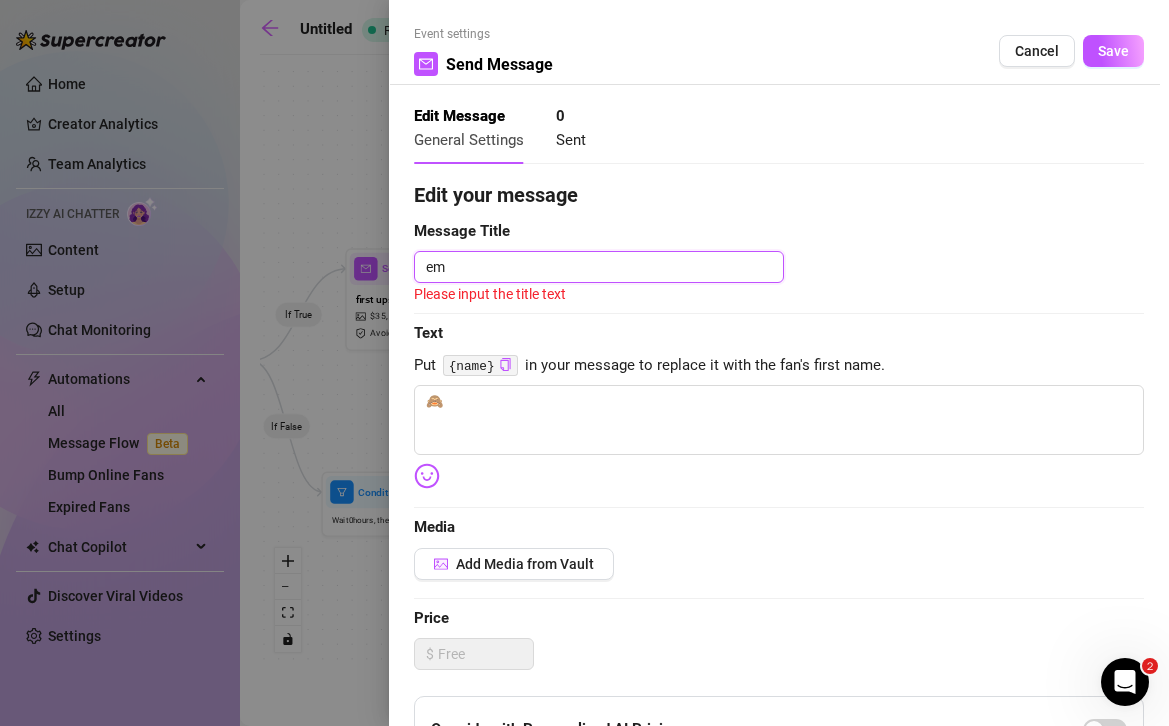 type 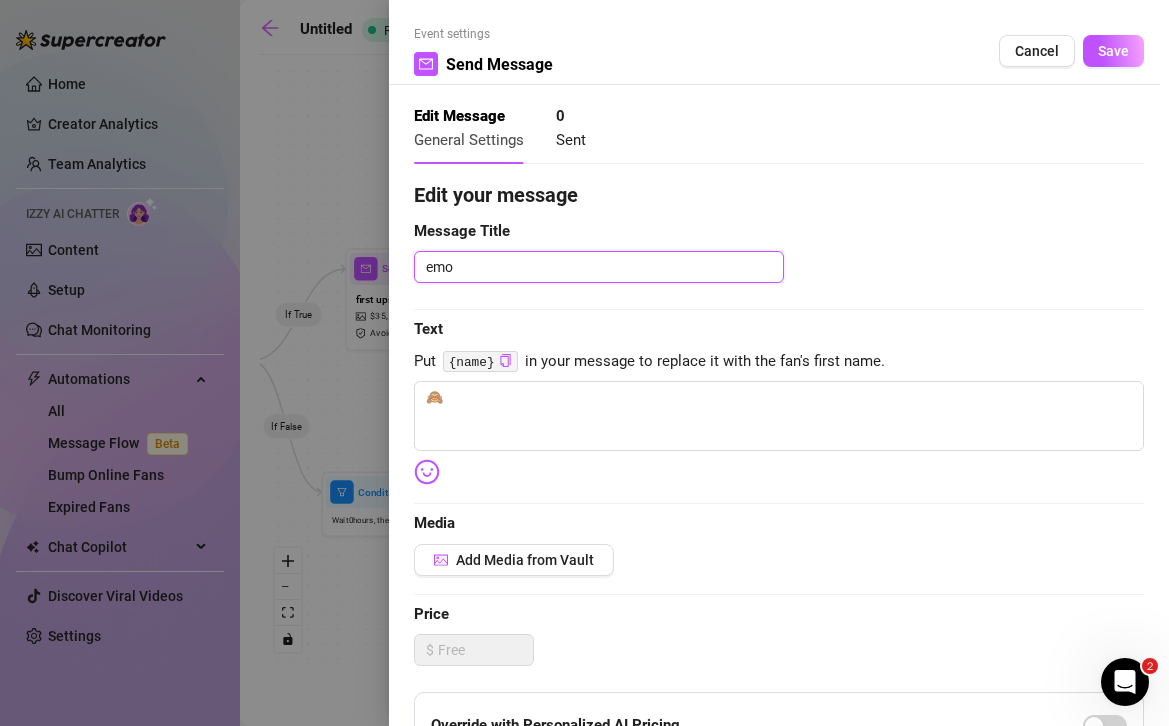 type 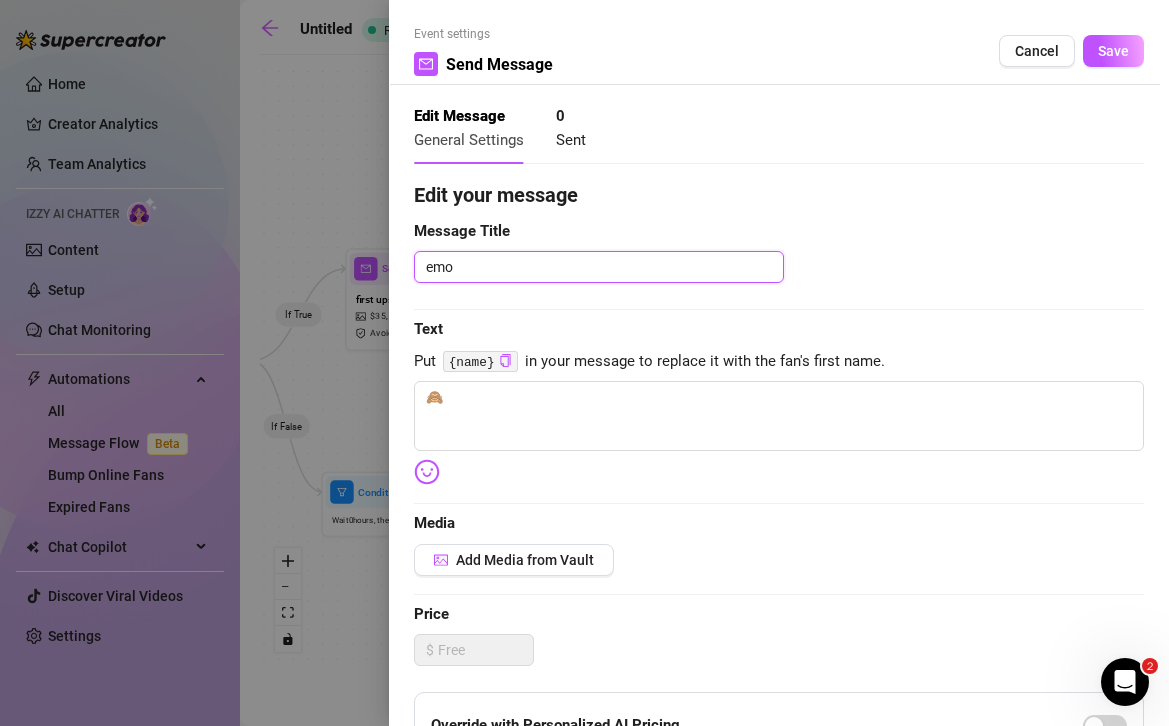 type on "emoj" 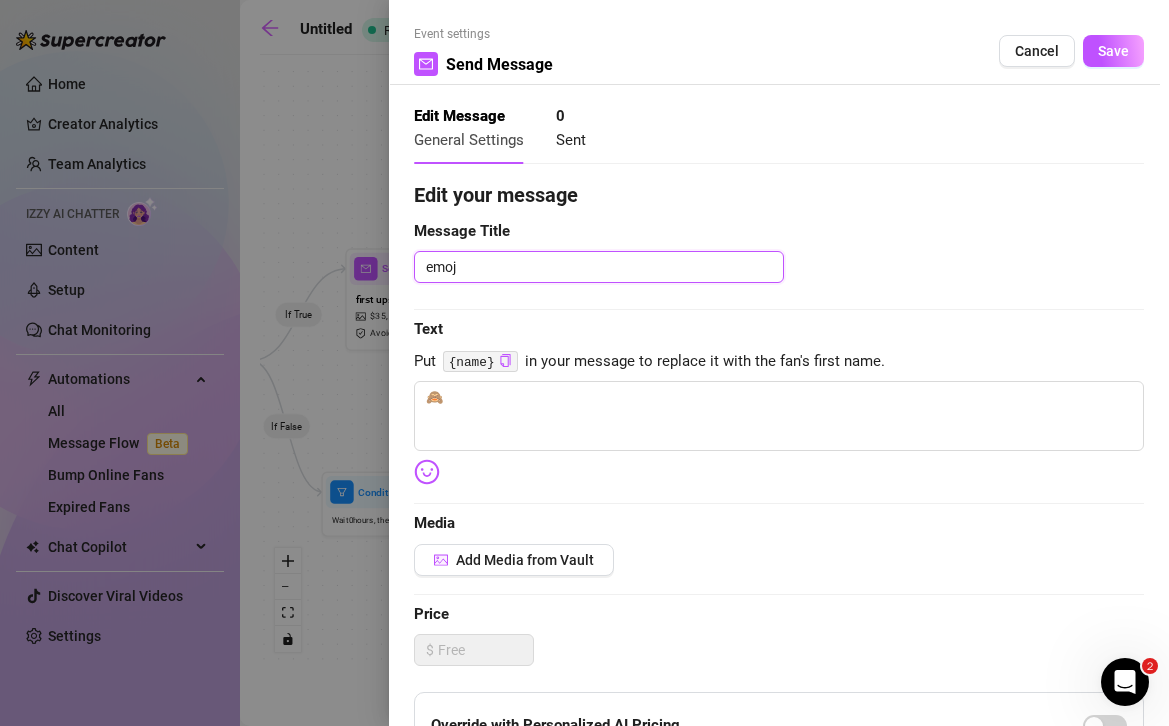 type 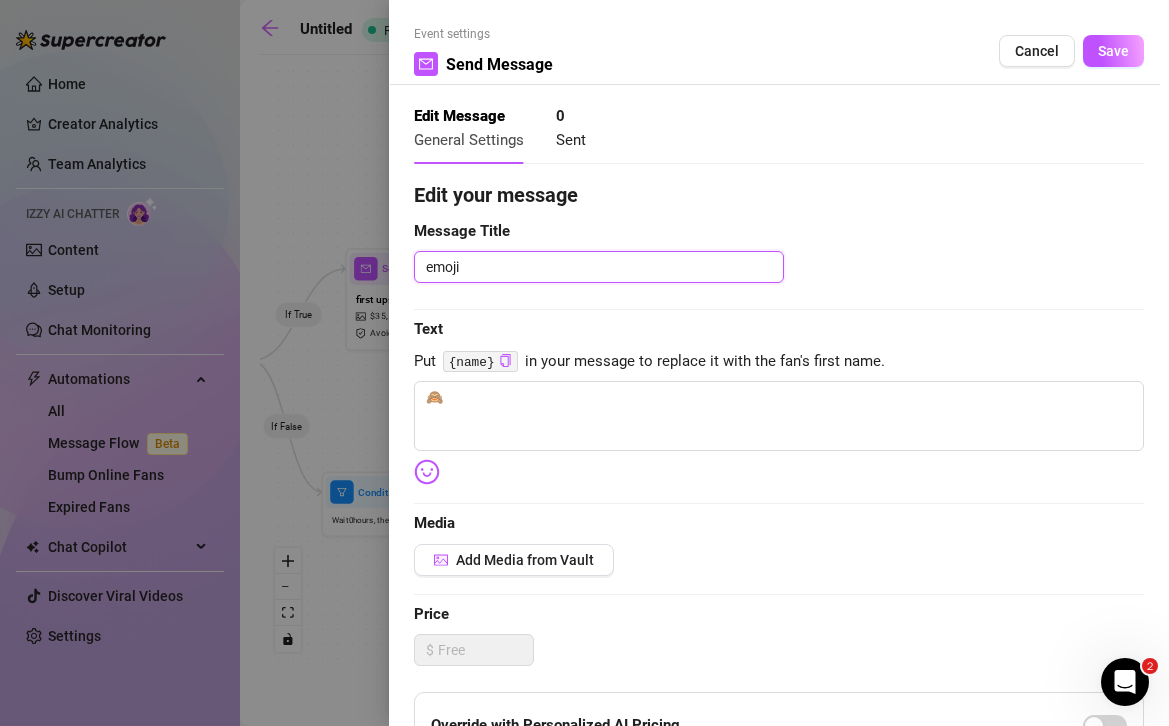 type 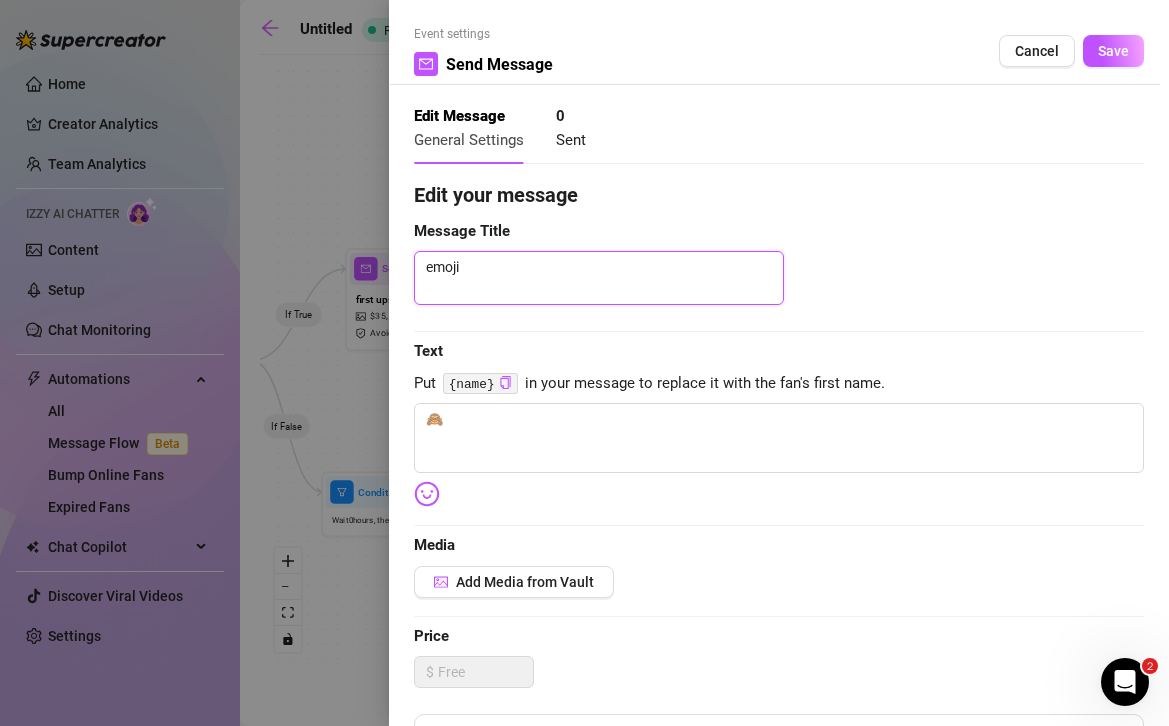 scroll, scrollTop: 0, scrollLeft: 0, axis: both 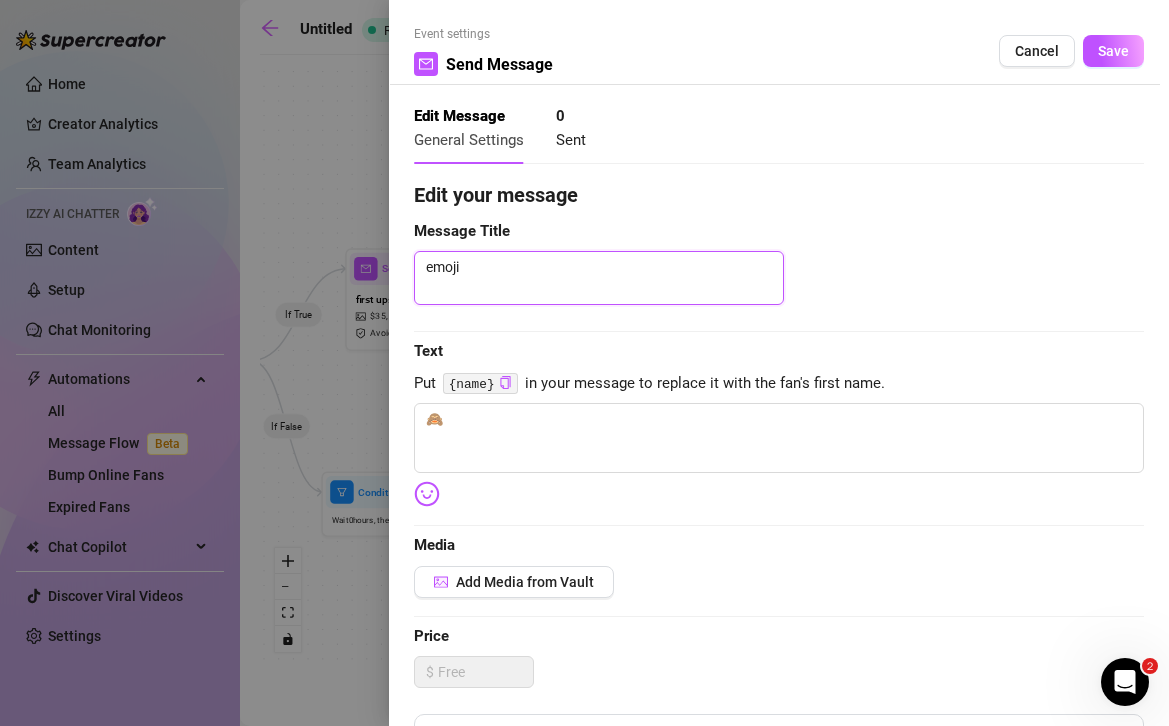 type 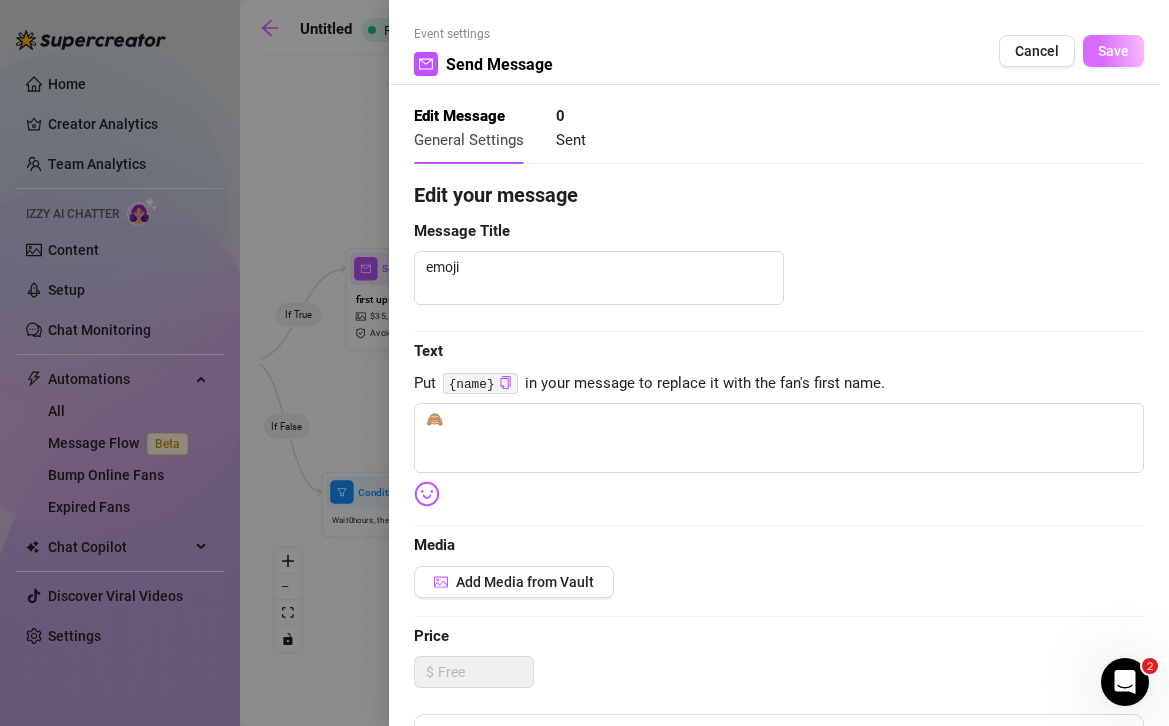 click on "Save" at bounding box center [1113, 51] 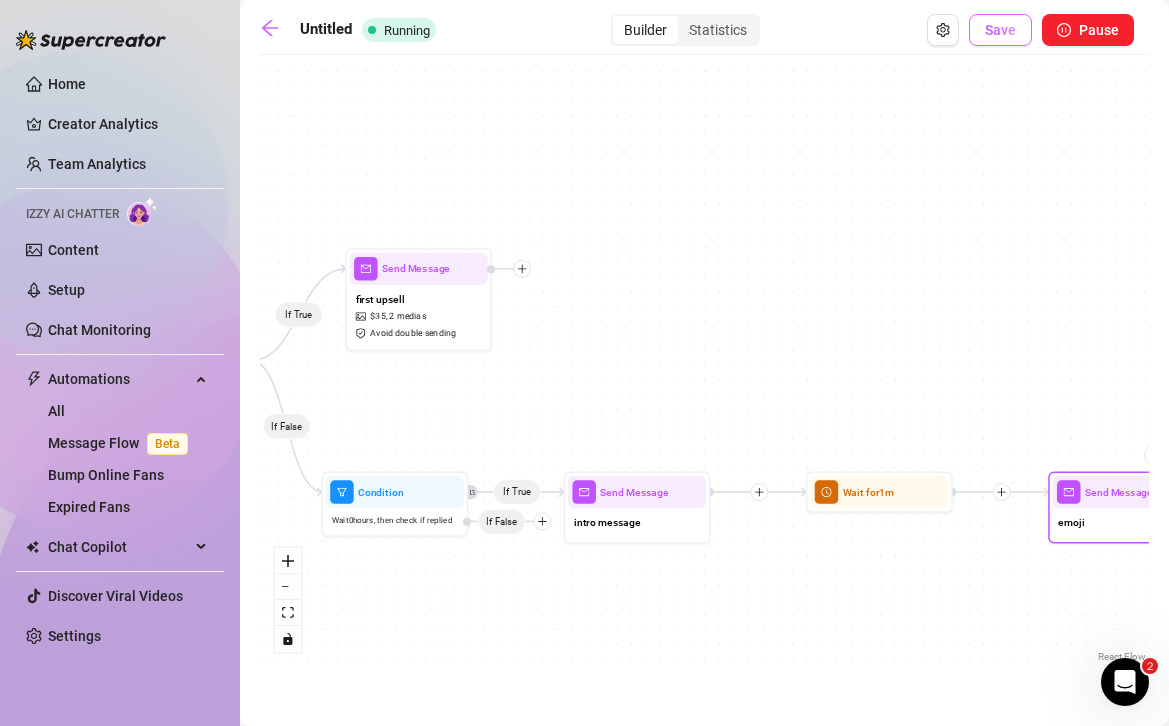 click on "Save" at bounding box center [1000, 30] 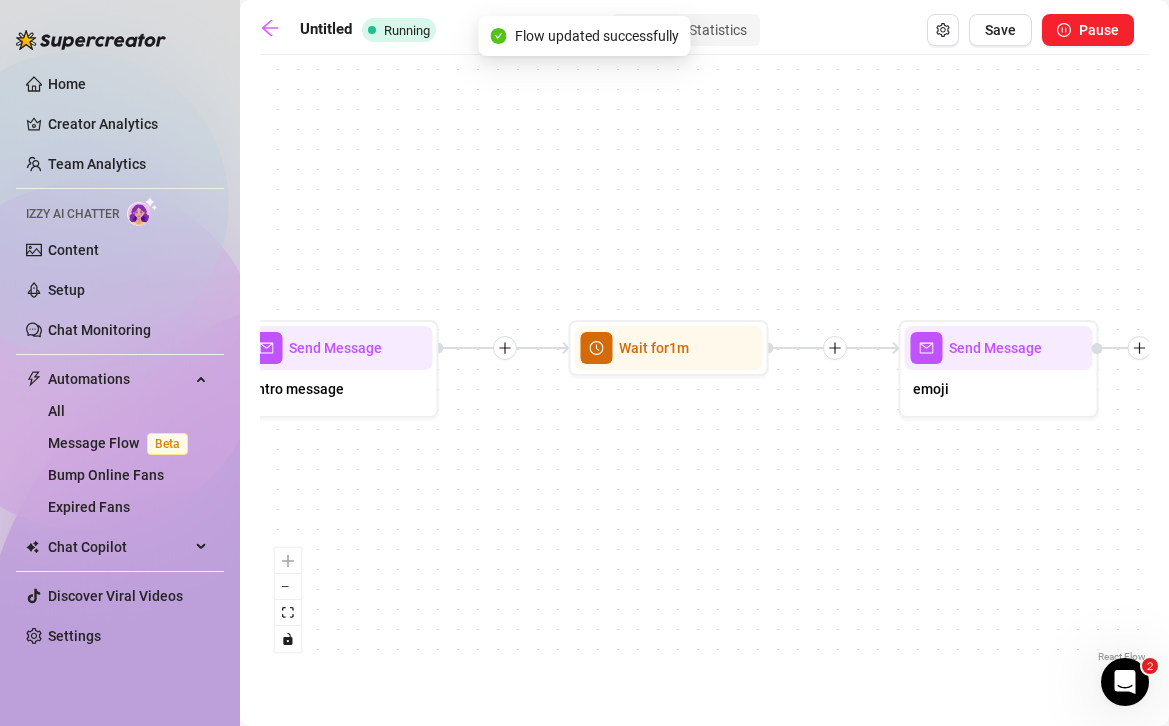 drag, startPoint x: 583, startPoint y: 501, endPoint x: 946, endPoint y: 516, distance: 363.30978 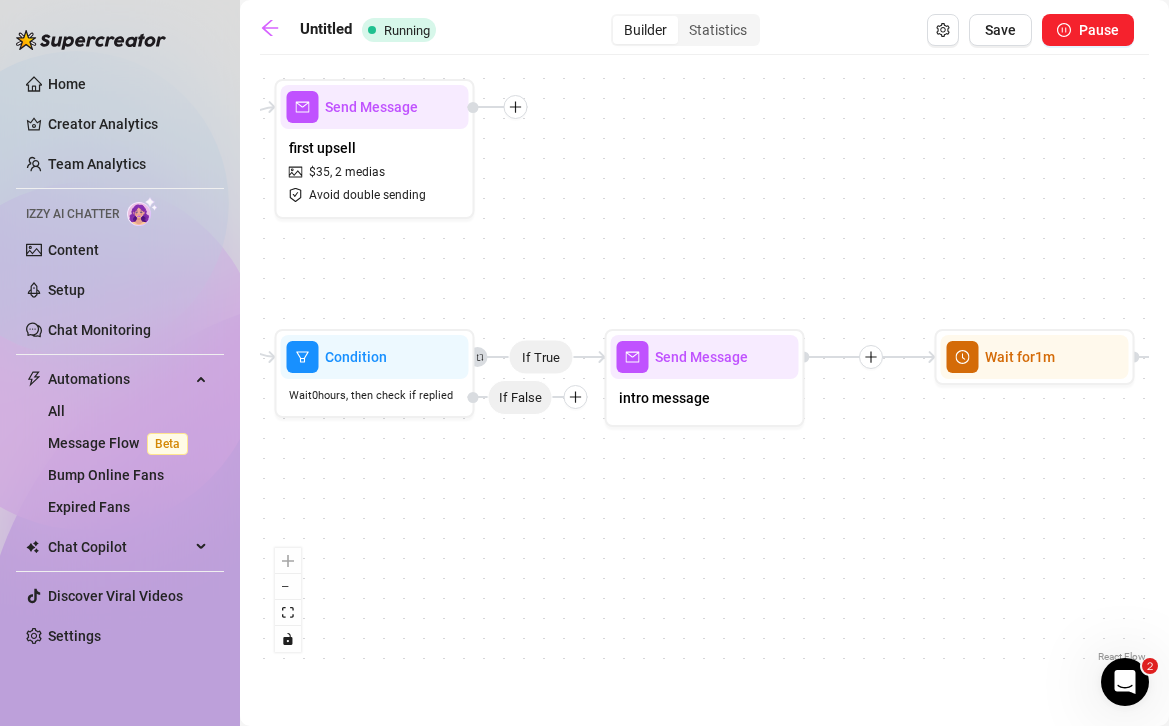 drag, startPoint x: 677, startPoint y: 482, endPoint x: 965, endPoint y: 485, distance: 288.01562 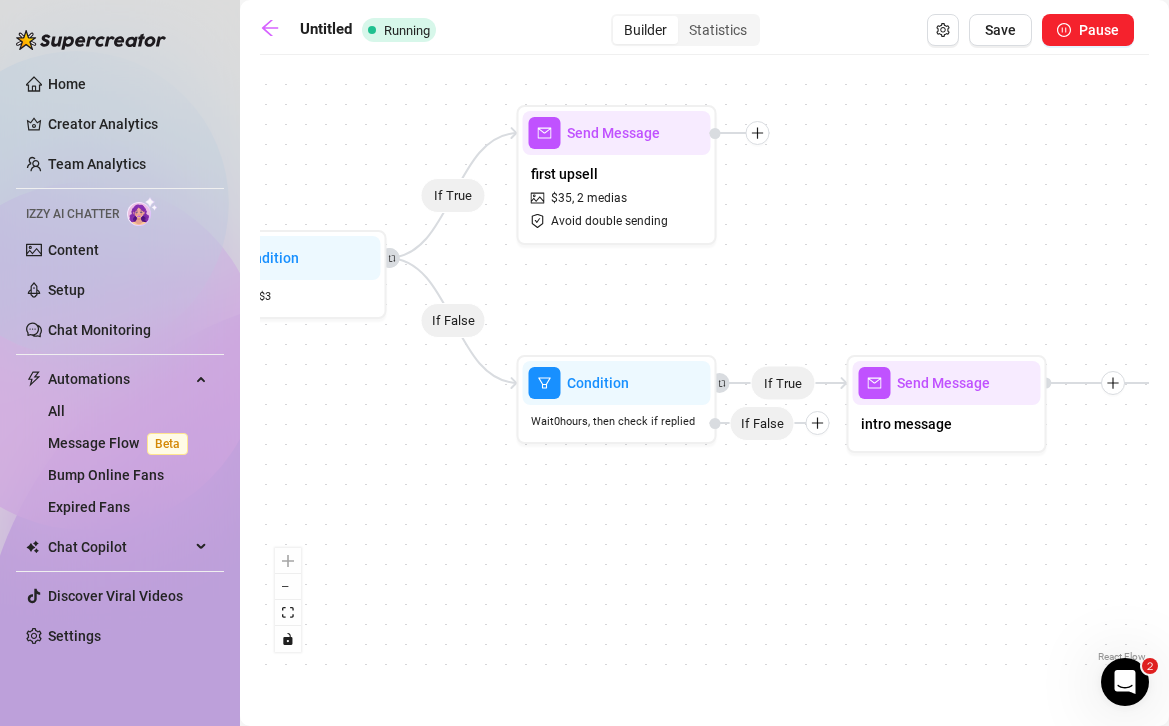 drag, startPoint x: 620, startPoint y: 502, endPoint x: 922, endPoint y: 529, distance: 303.20456 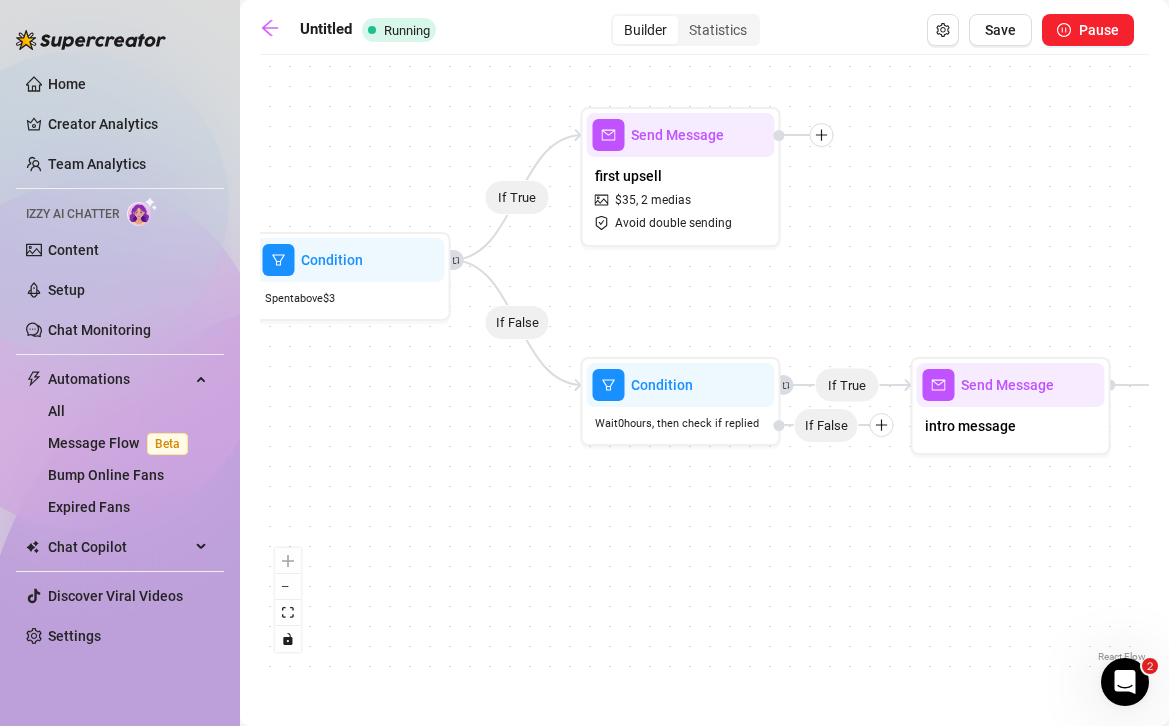 drag, startPoint x: 255, startPoint y: 524, endPoint x: 560, endPoint y: 578, distance: 309.74344 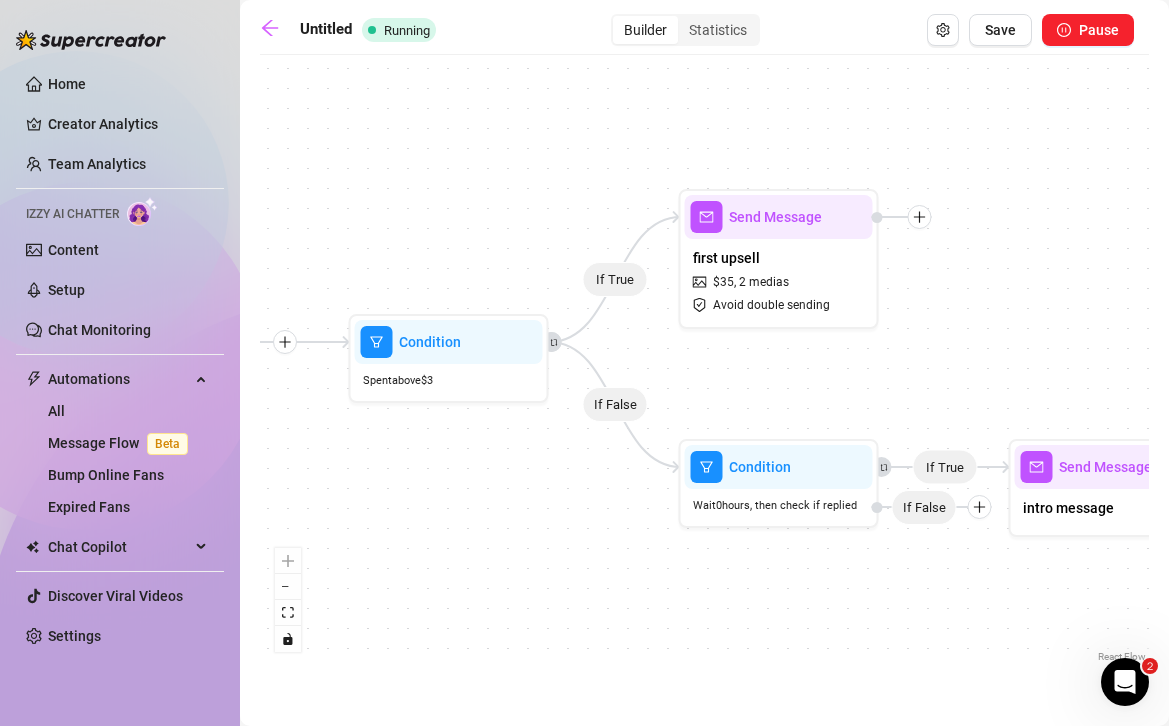 drag, startPoint x: 457, startPoint y: 475, endPoint x: 542, endPoint y: 554, distance: 116.0431 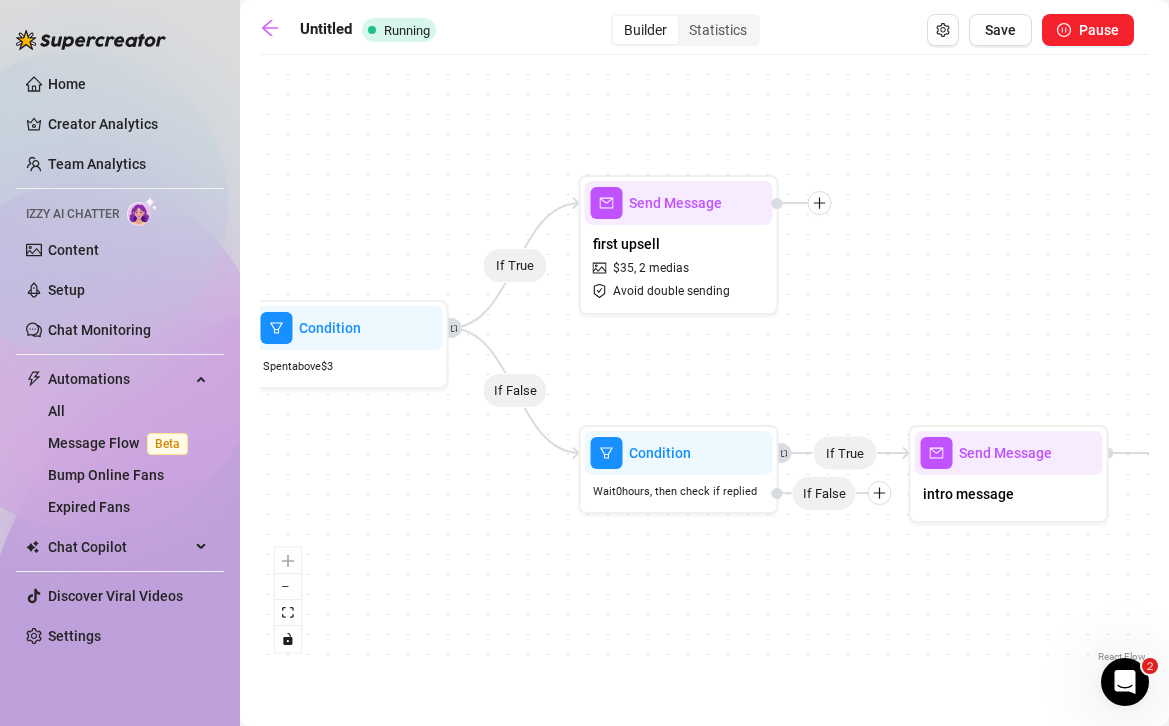 drag, startPoint x: 606, startPoint y: 515, endPoint x: 411, endPoint y: 486, distance: 197.14462 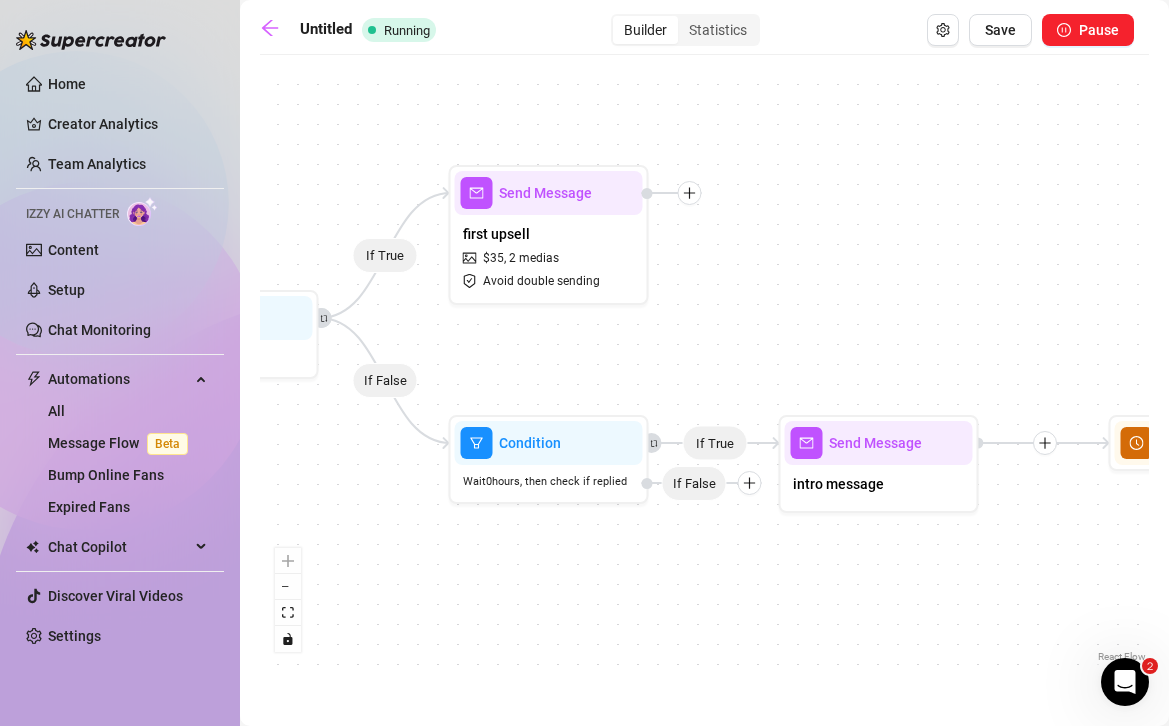 drag, startPoint x: 927, startPoint y: 547, endPoint x: 832, endPoint y: 554, distance: 95.257545 